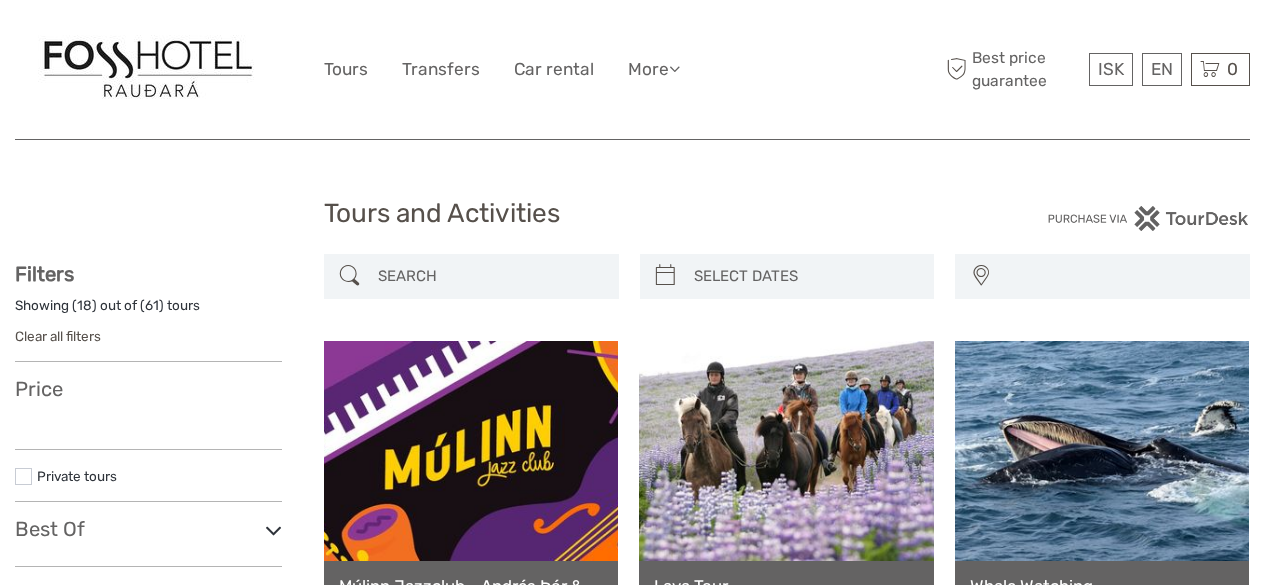 select 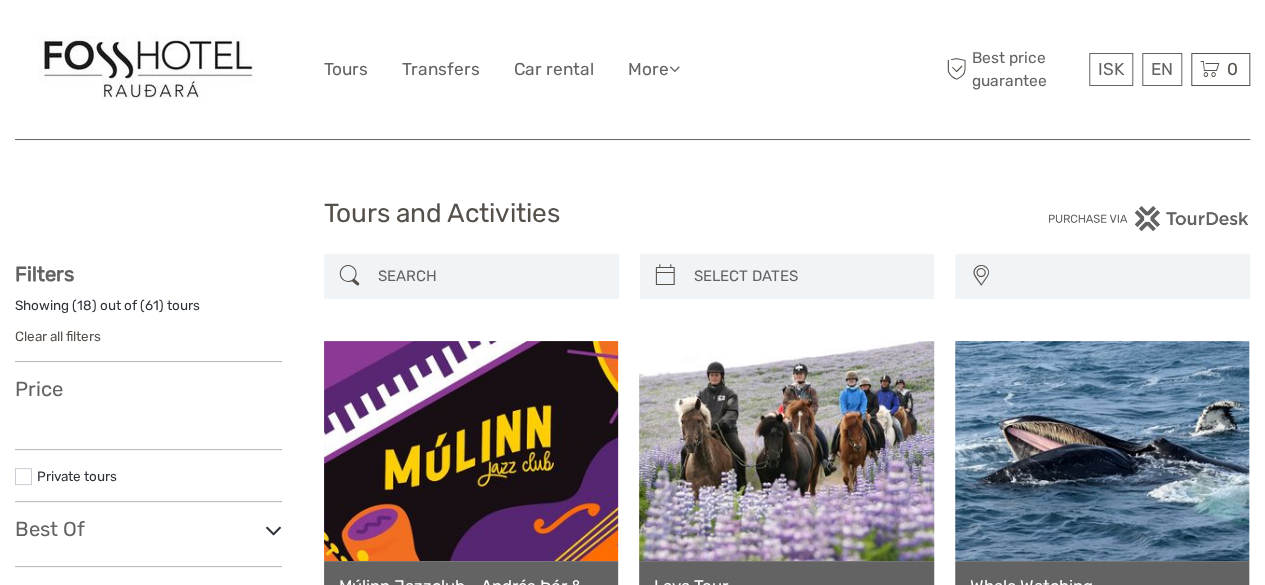 select 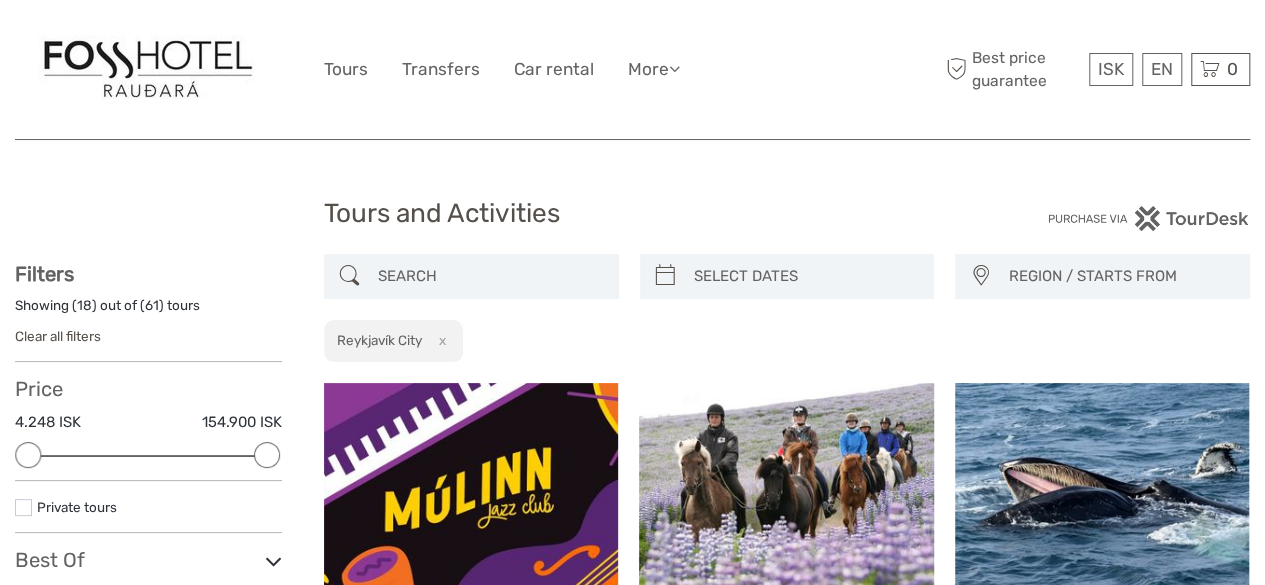scroll, scrollTop: 0, scrollLeft: 0, axis: both 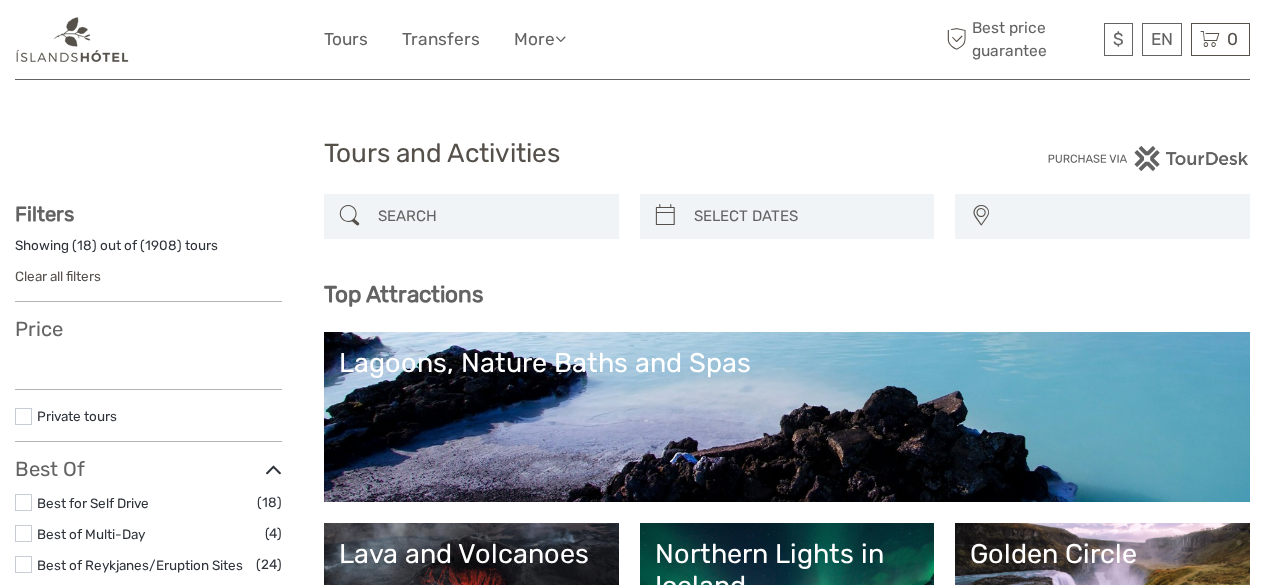 select 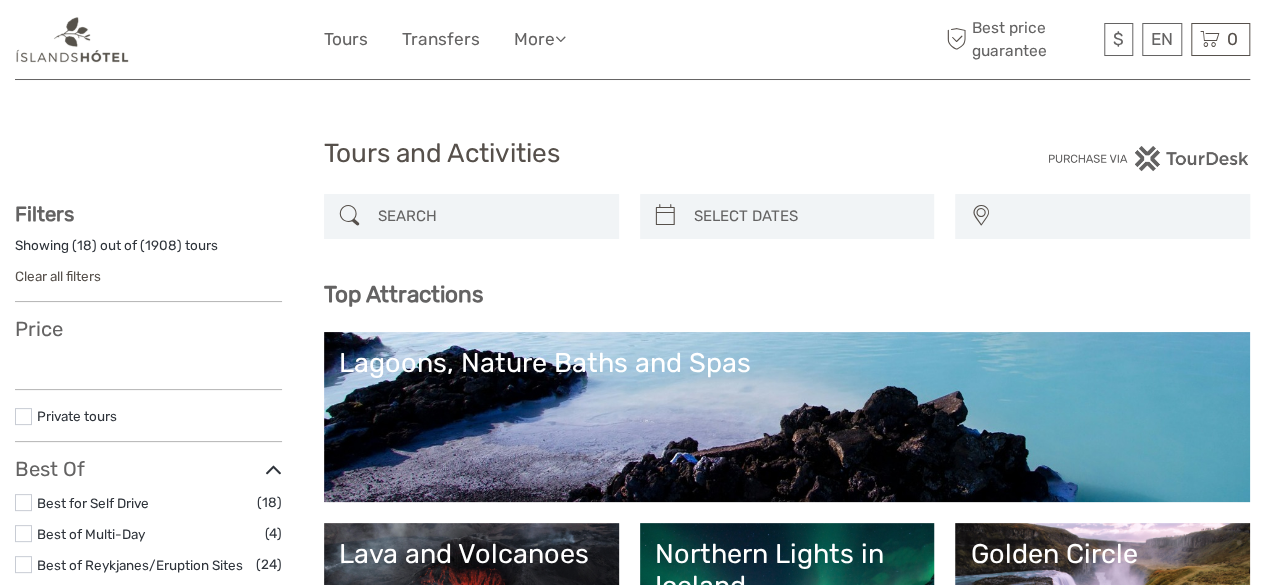 select 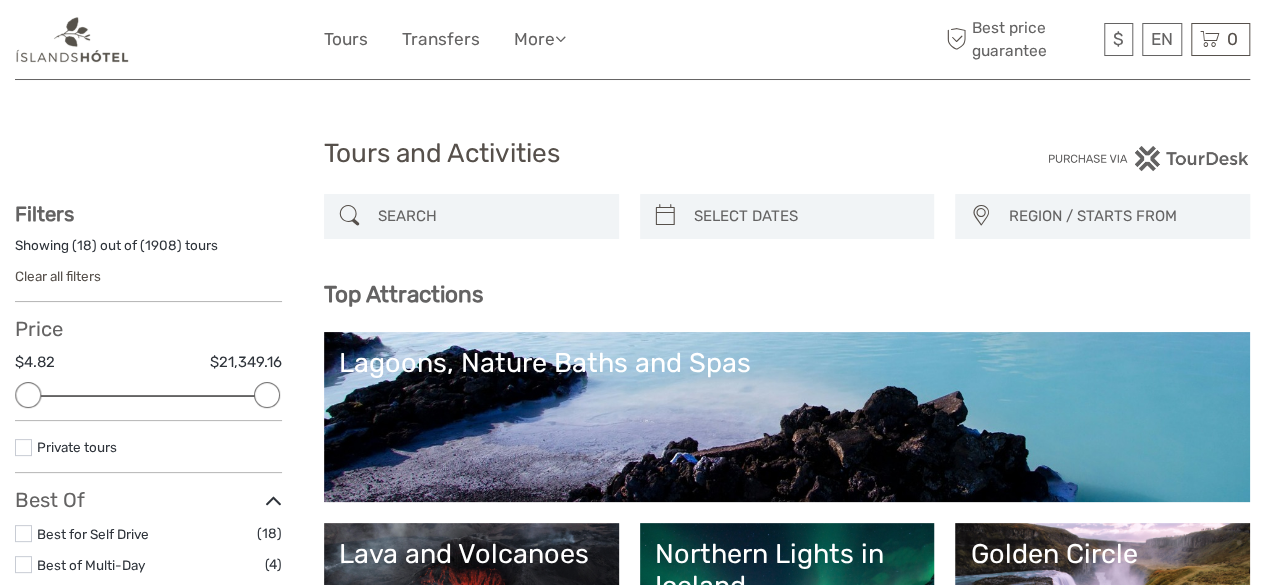 scroll, scrollTop: 0, scrollLeft: 0, axis: both 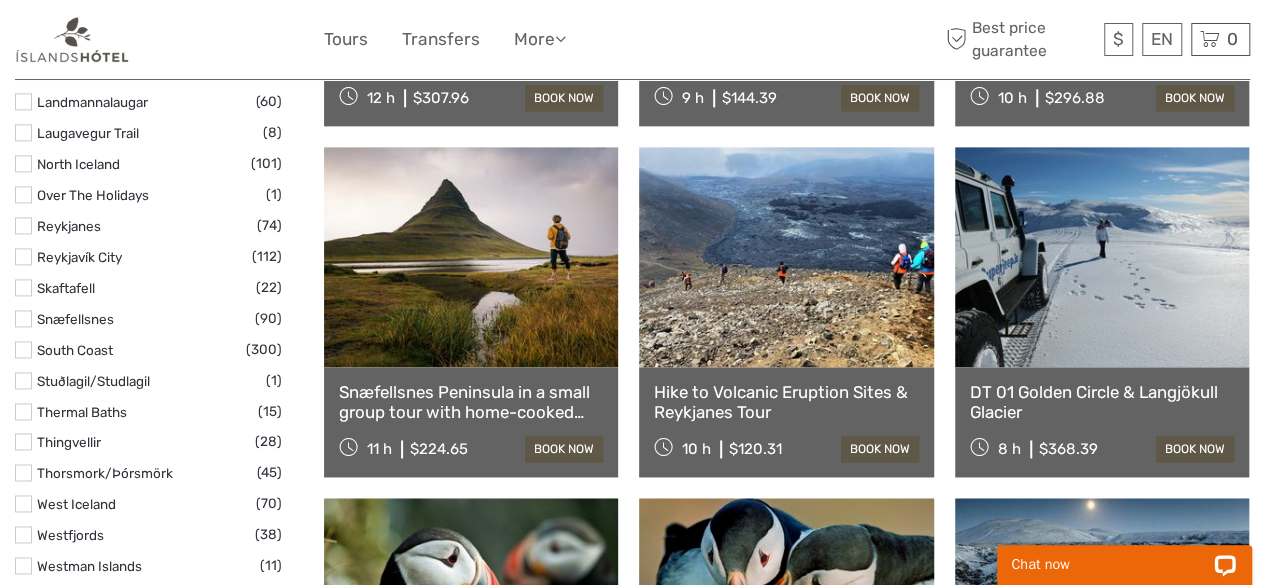 click at bounding box center [23, 503] 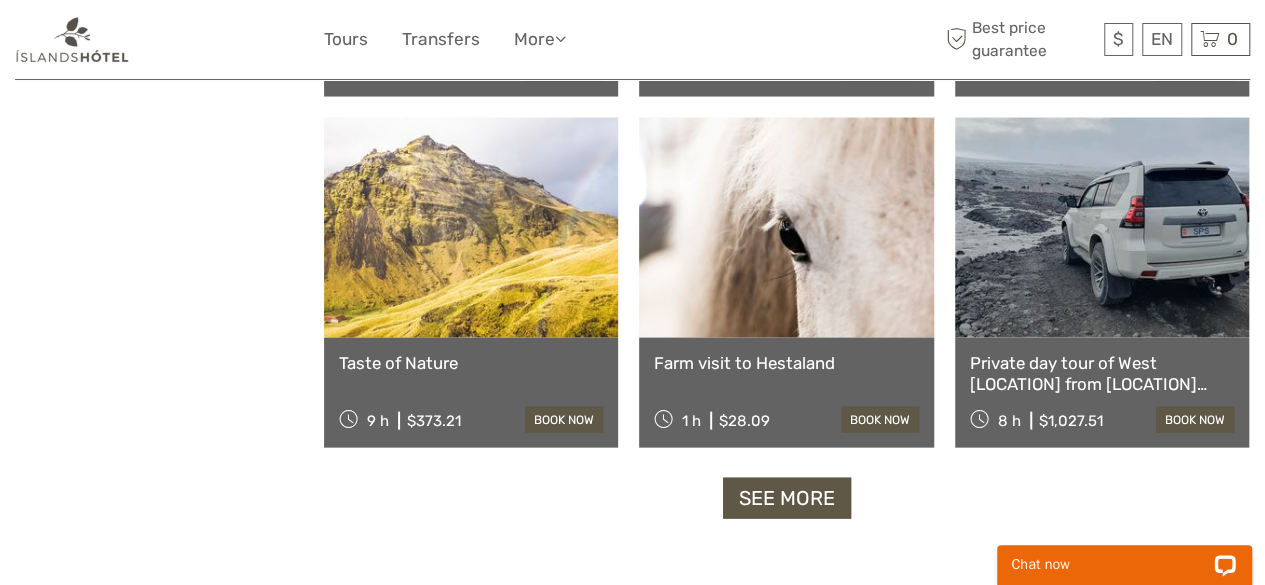 scroll, scrollTop: 1961, scrollLeft: 0, axis: vertical 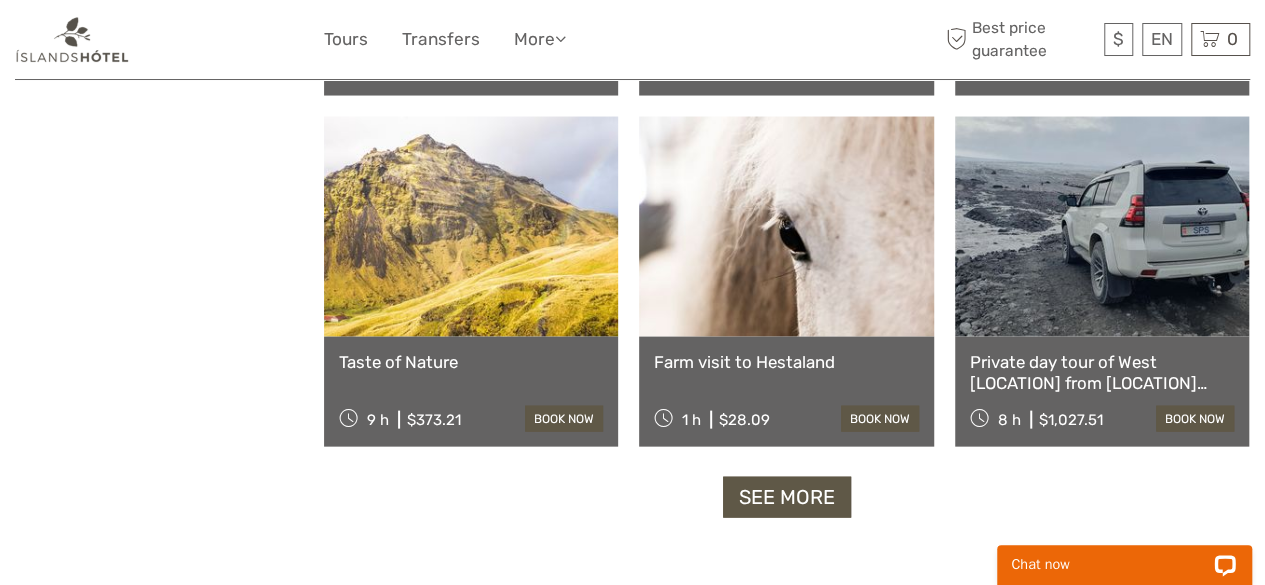 click on "See more" at bounding box center [787, 497] 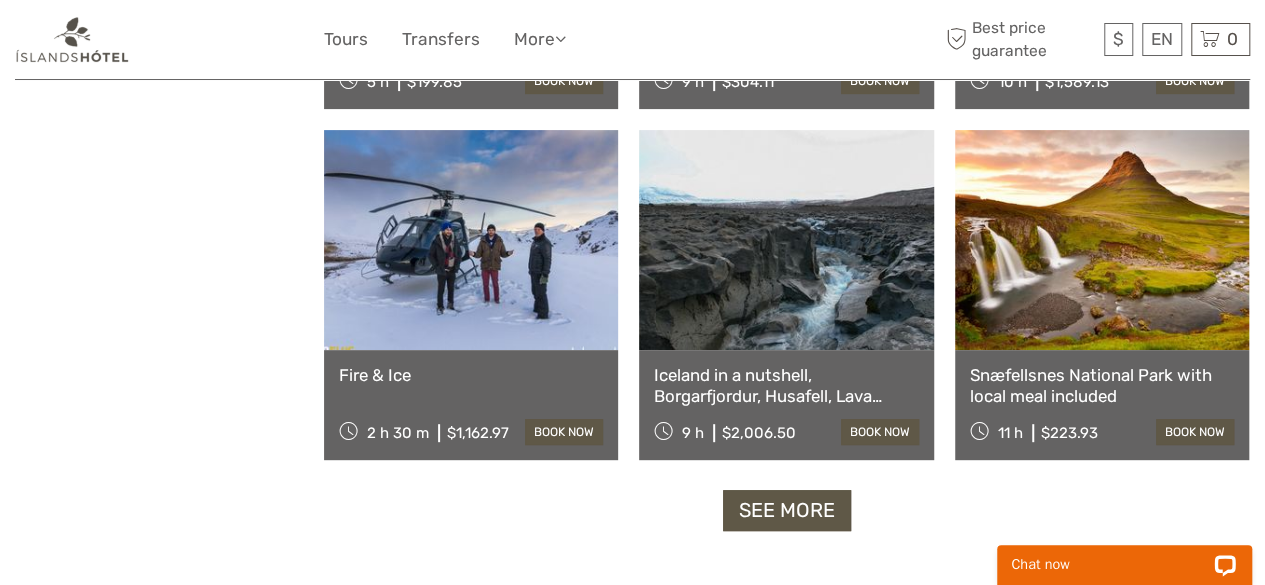 scroll, scrollTop: 4056, scrollLeft: 0, axis: vertical 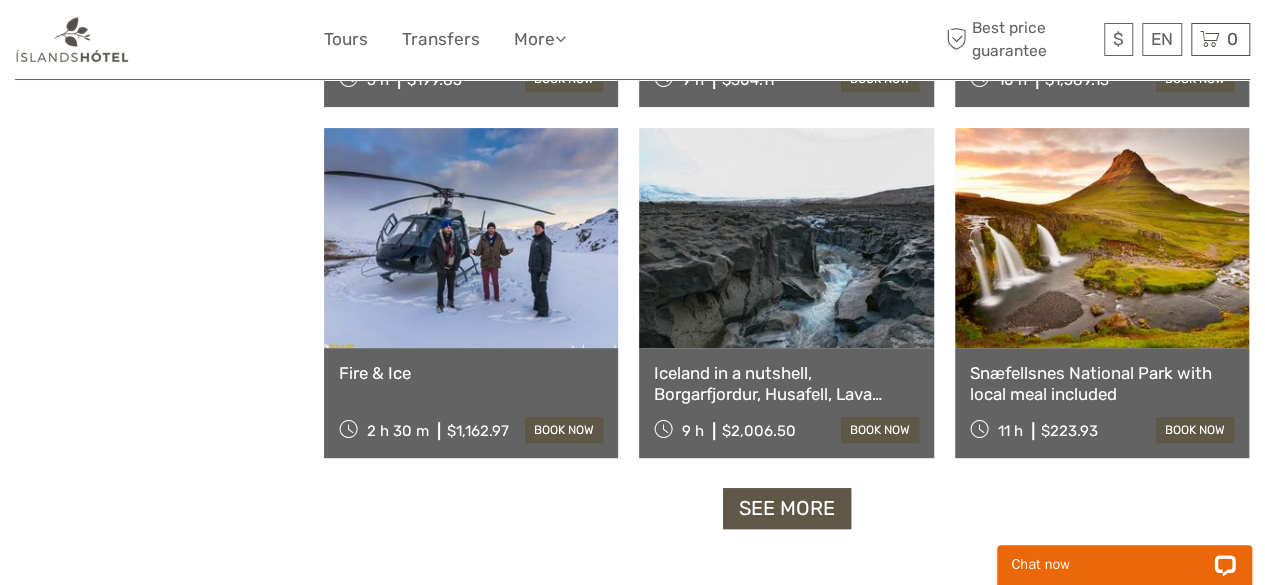 click on "Snæfellsnes National Park with local meal included" at bounding box center [1102, 383] 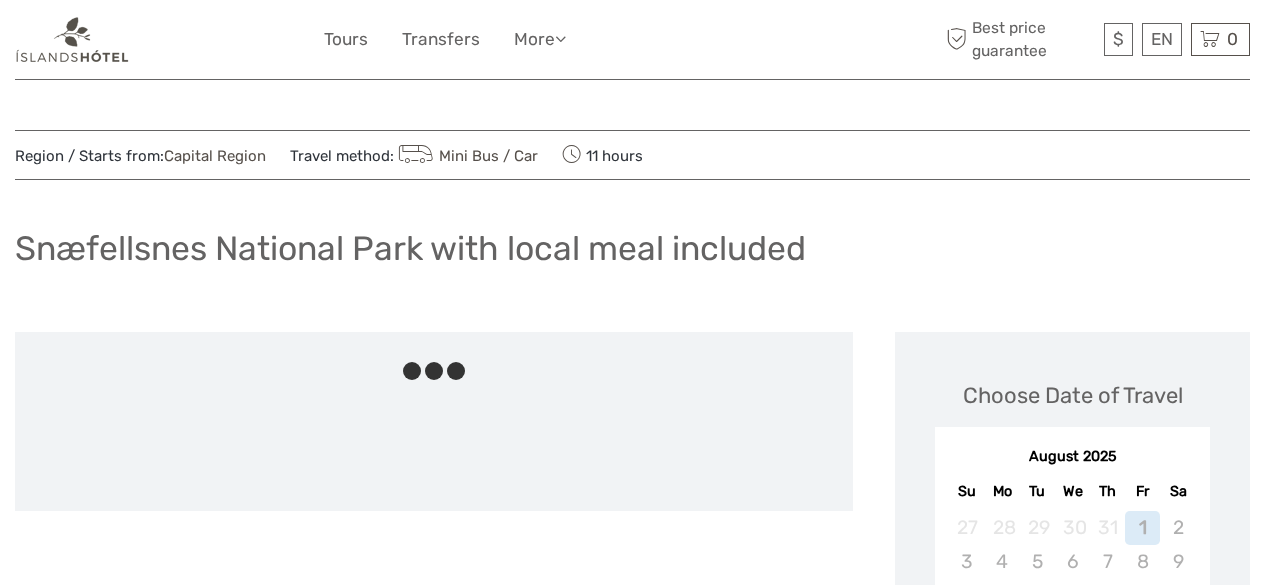 scroll, scrollTop: 0, scrollLeft: 0, axis: both 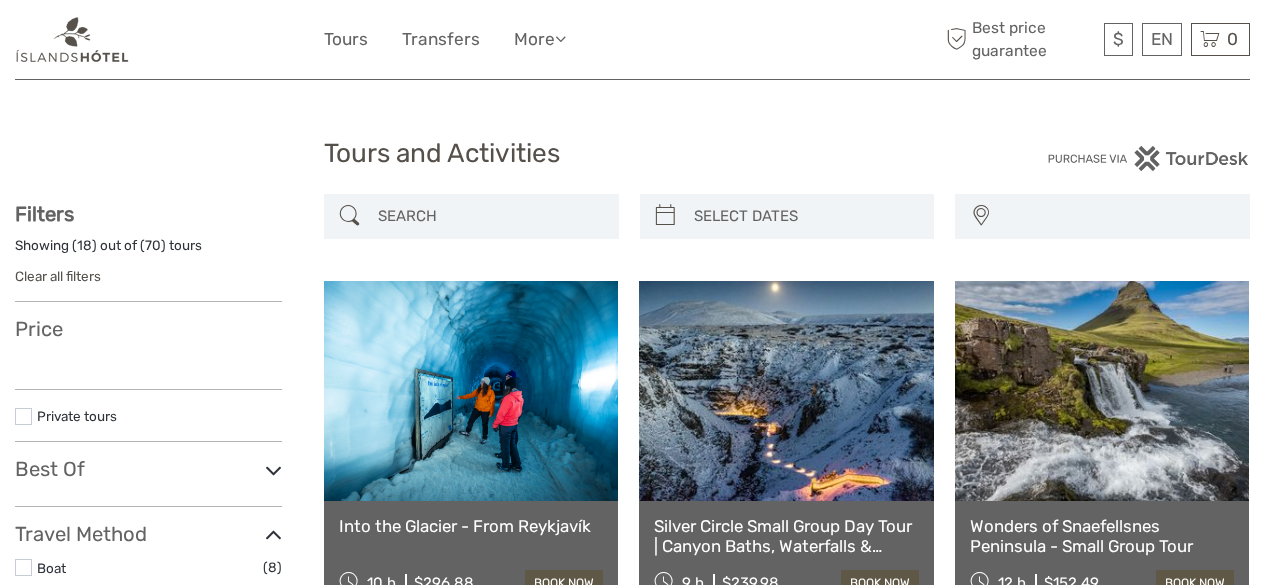 select 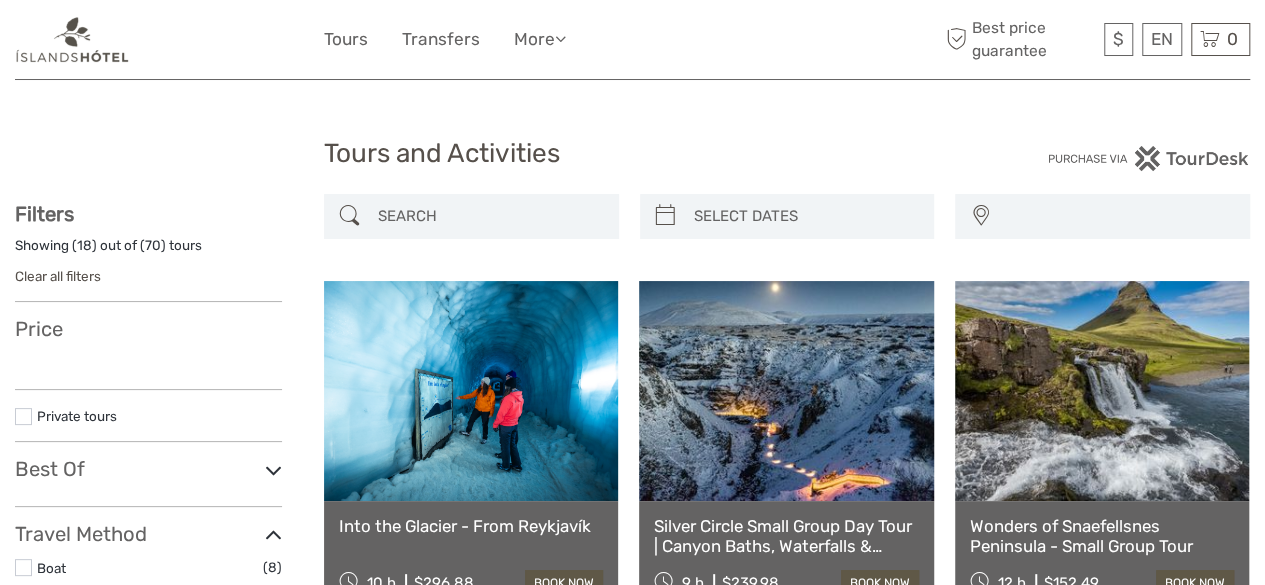 scroll, scrollTop: 2497, scrollLeft: 0, axis: vertical 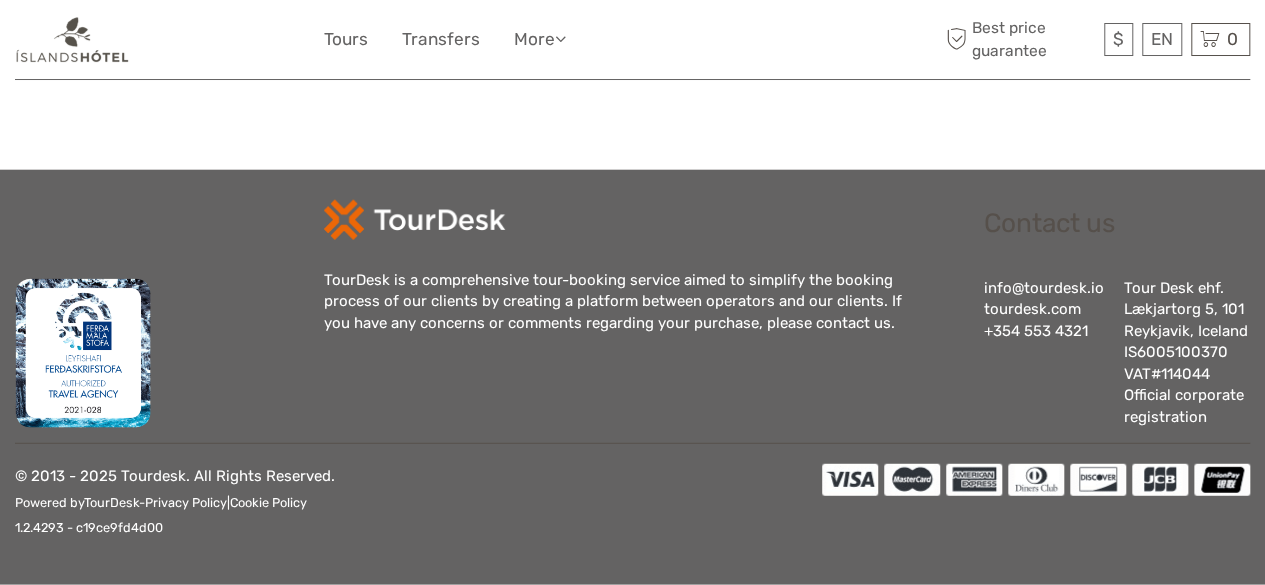 select 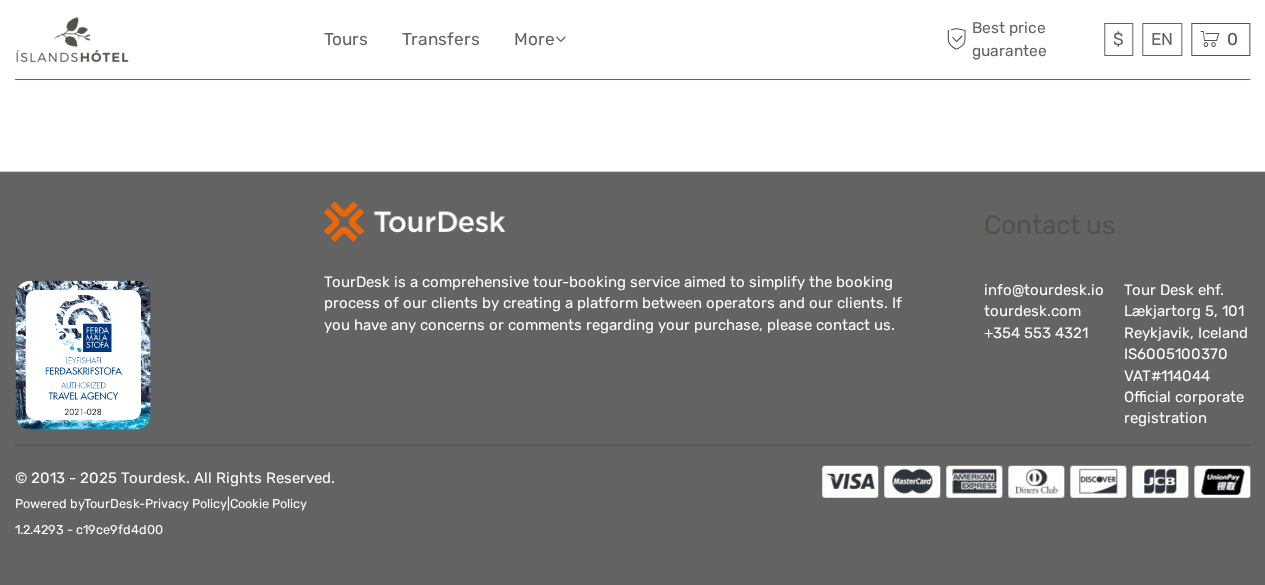 scroll, scrollTop: 0, scrollLeft: 0, axis: both 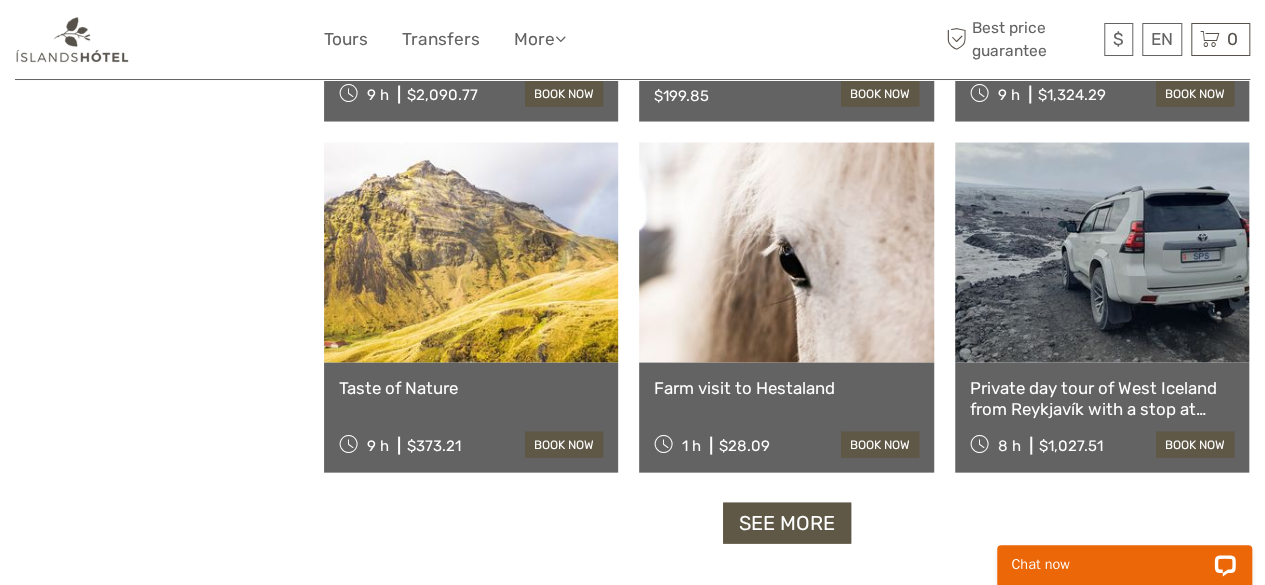 click on "See more" at bounding box center (787, 523) 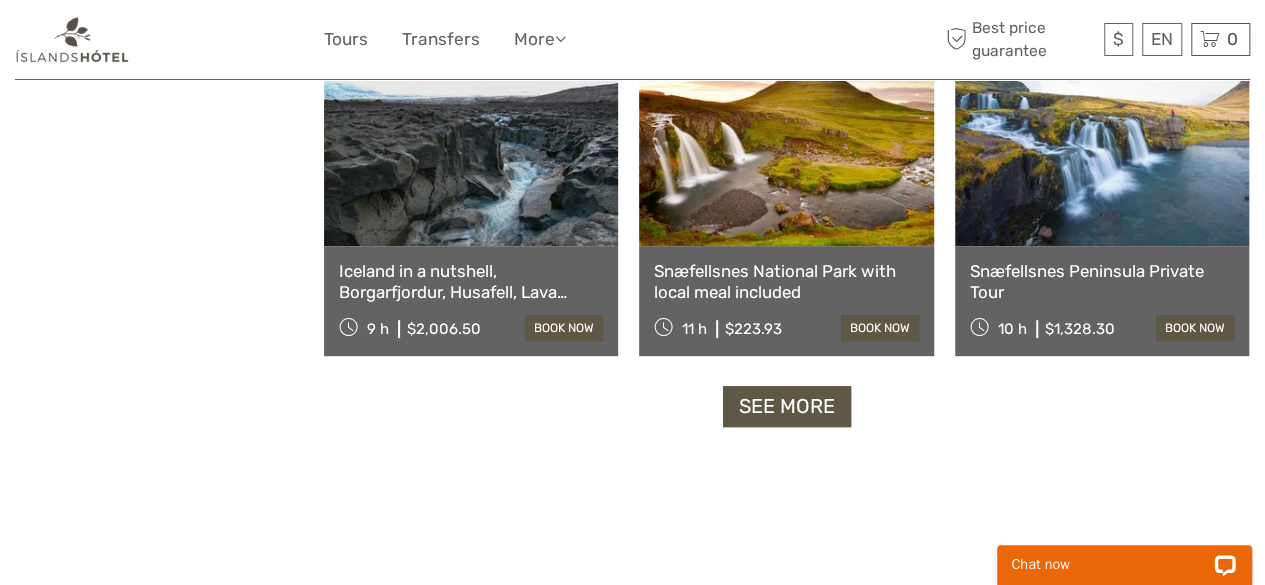 scroll, scrollTop: 4159, scrollLeft: 0, axis: vertical 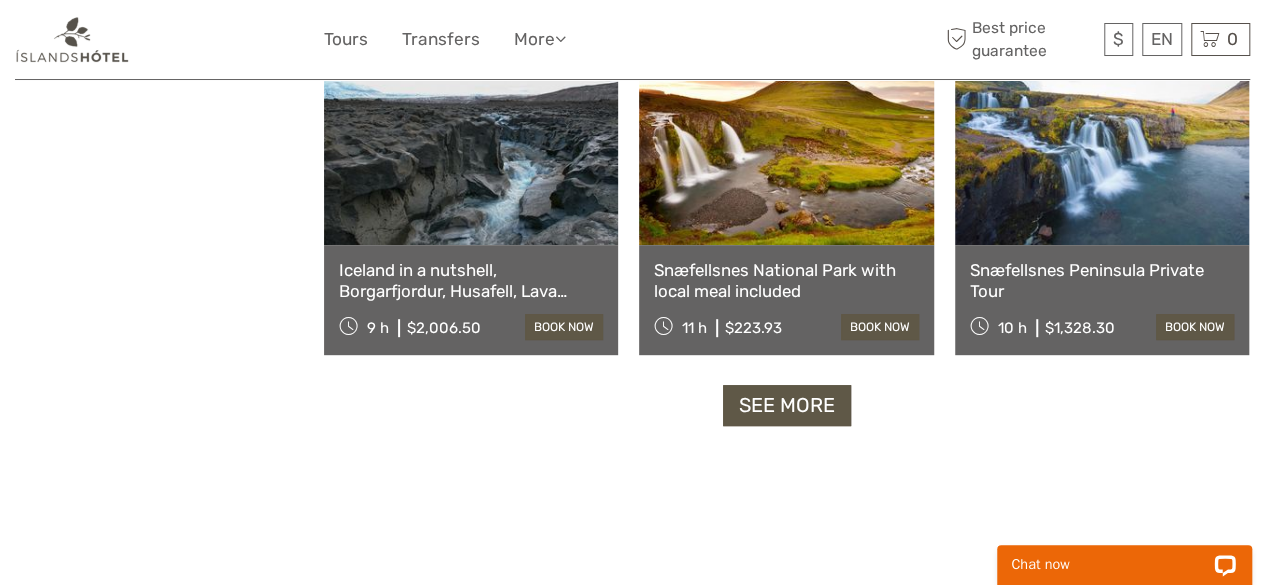 click on "See more" at bounding box center (787, 405) 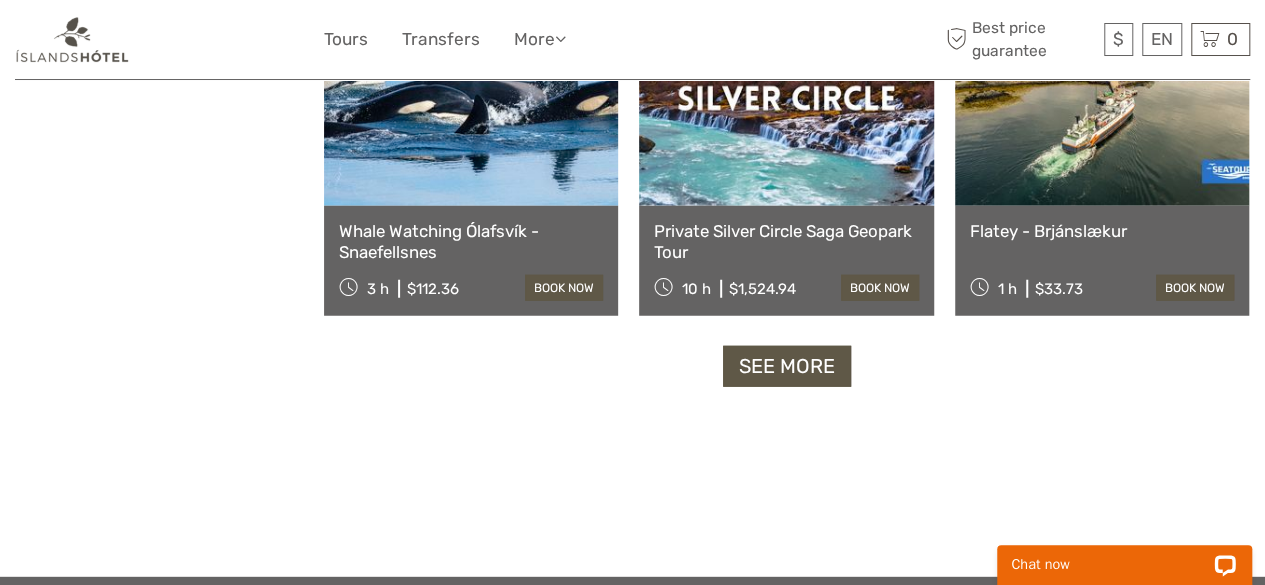 scroll, scrollTop: 6306, scrollLeft: 0, axis: vertical 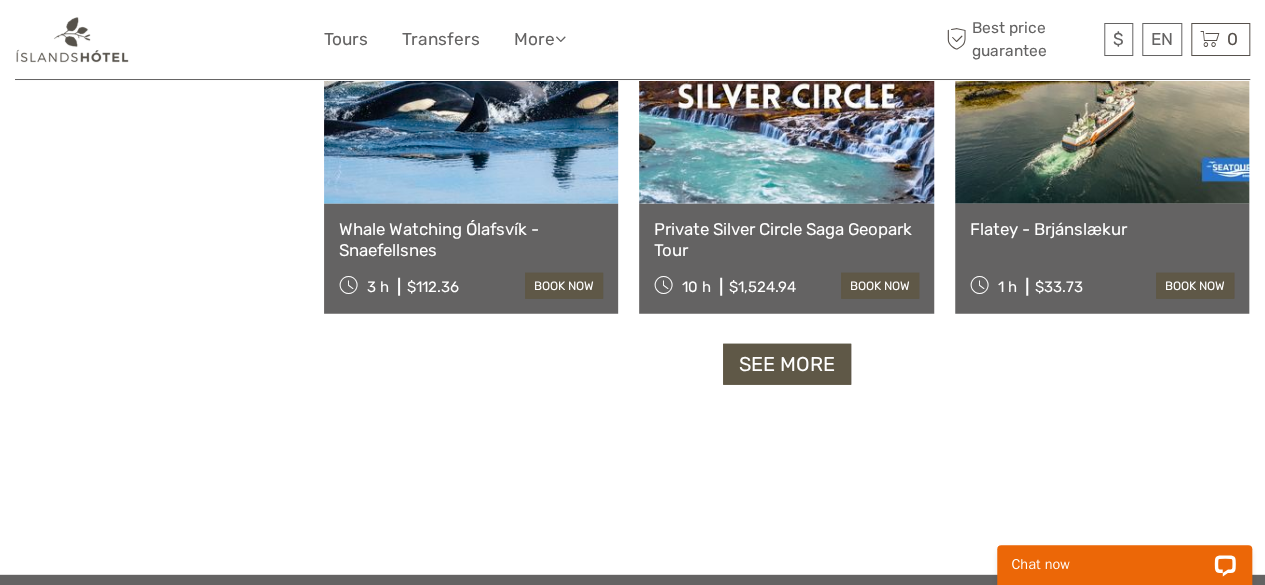 click on "See more" at bounding box center [787, 364] 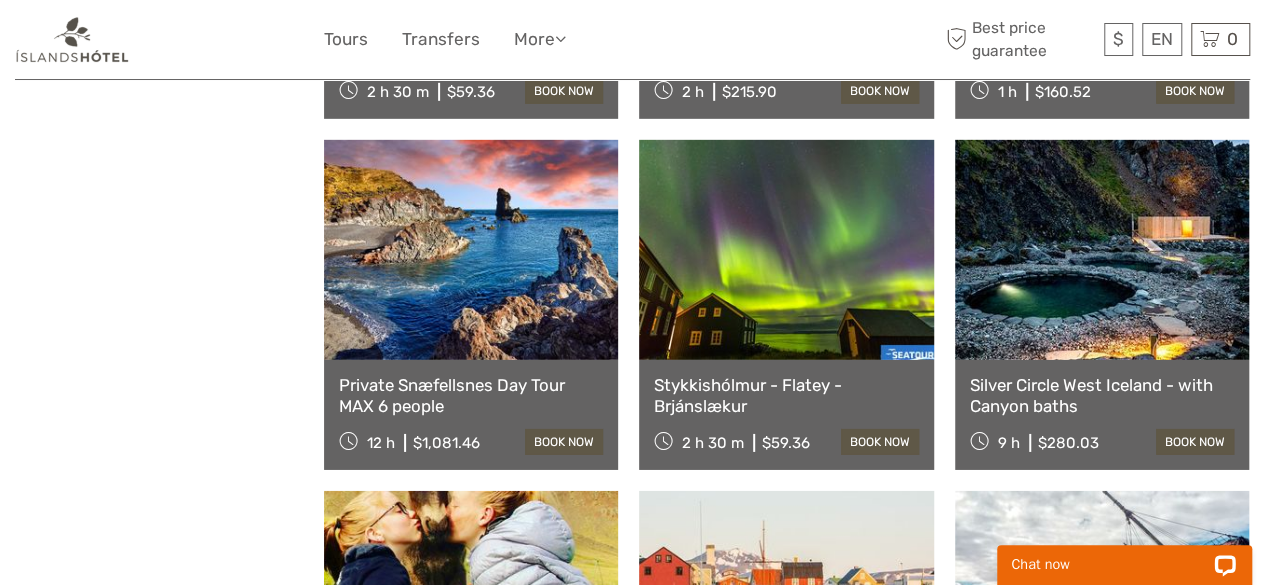 scroll, scrollTop: 6847, scrollLeft: 0, axis: vertical 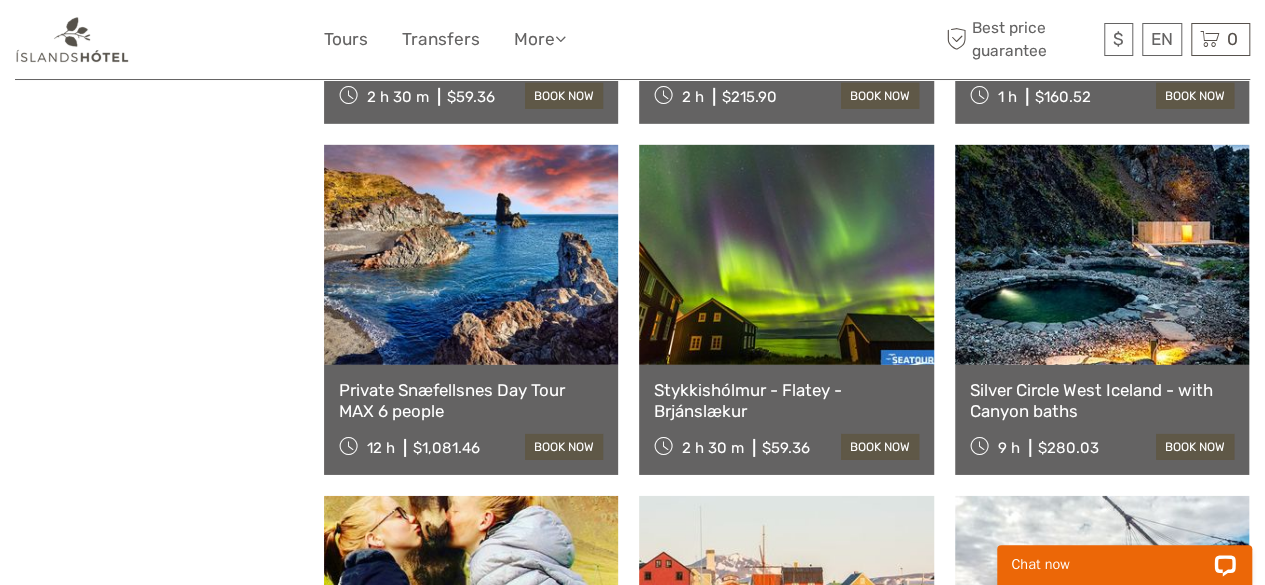 click at bounding box center (1102, 255) 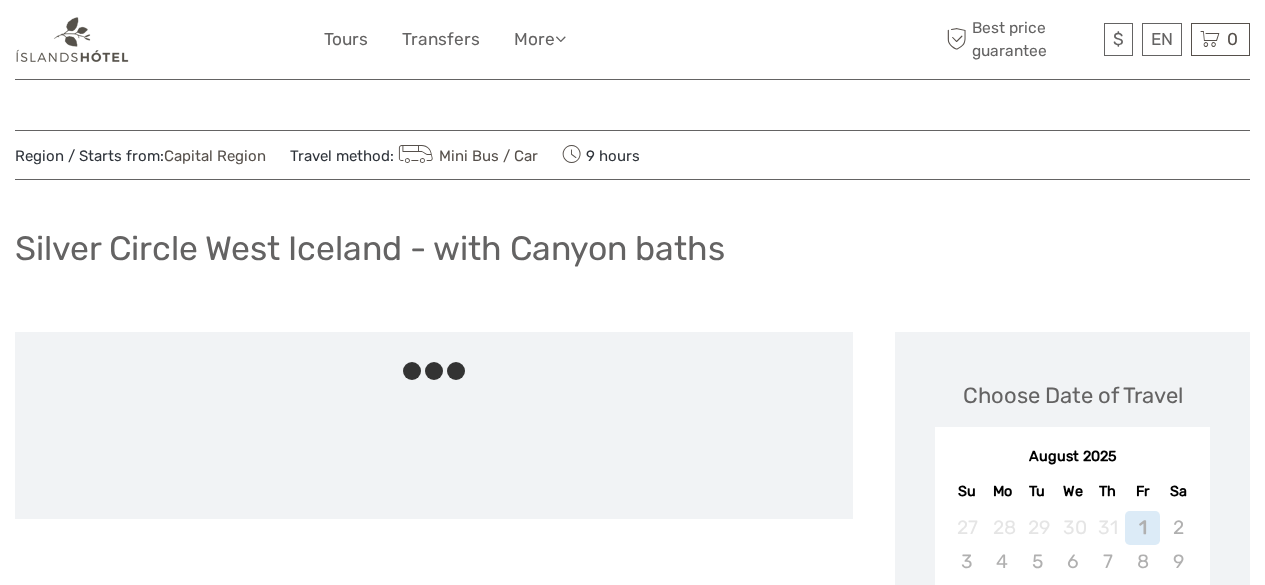 scroll, scrollTop: 0, scrollLeft: 0, axis: both 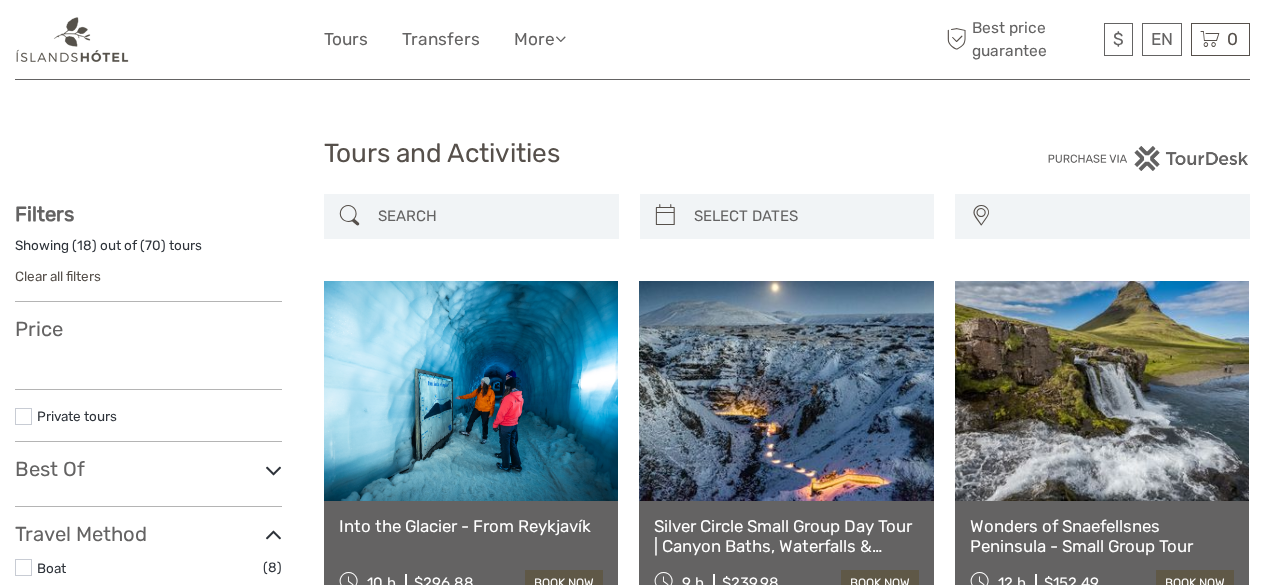 select 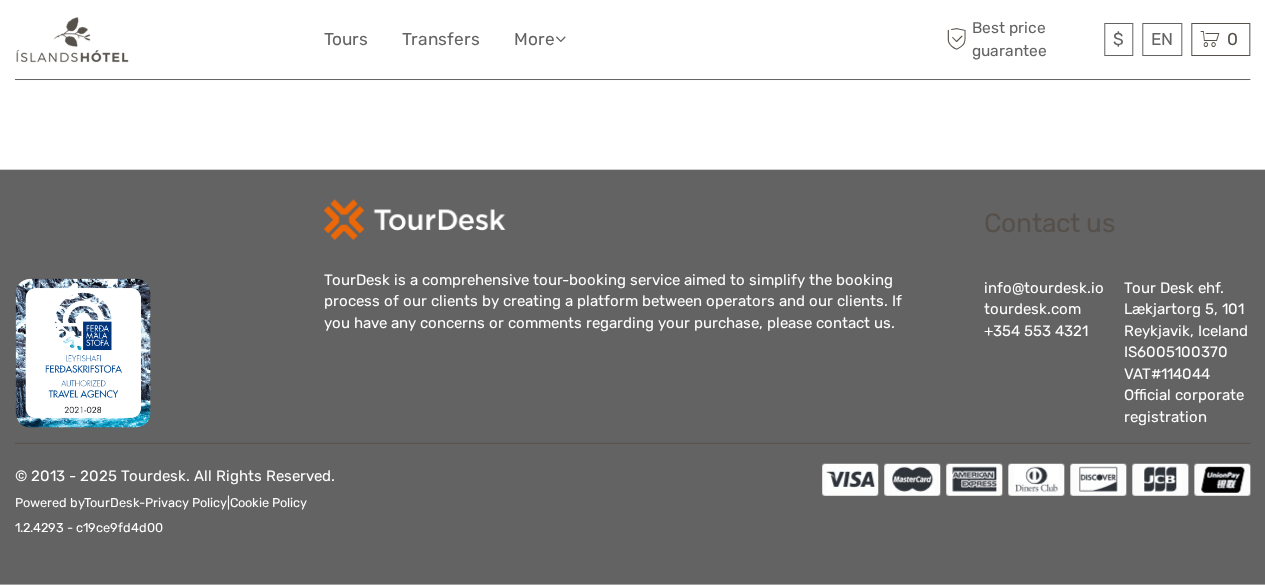 select 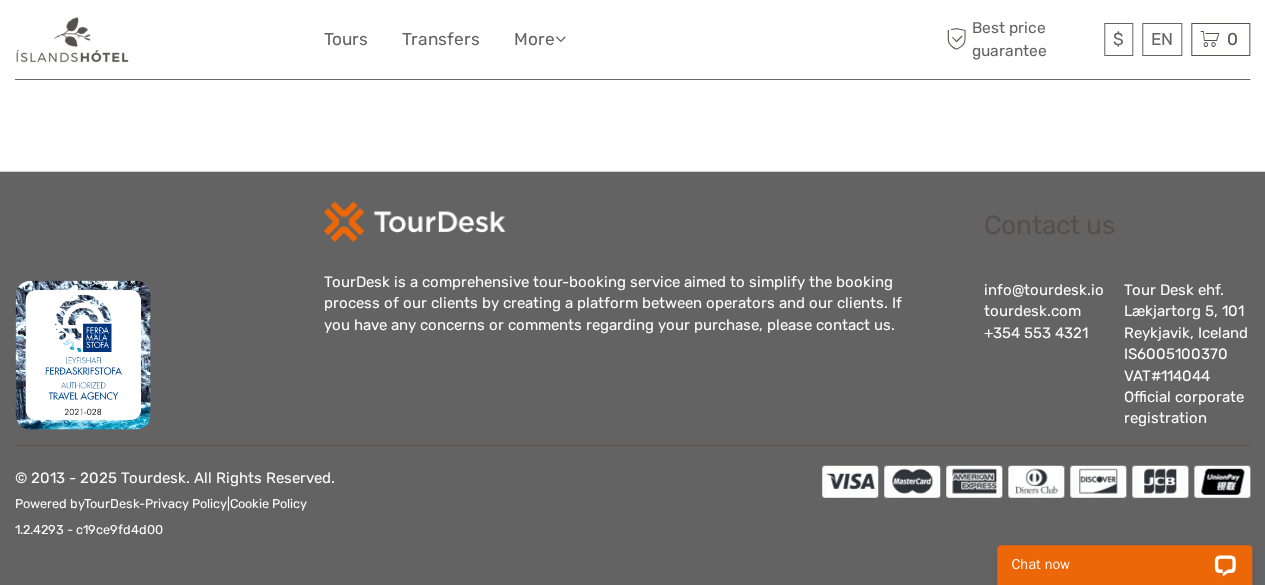 scroll, scrollTop: 0, scrollLeft: 0, axis: both 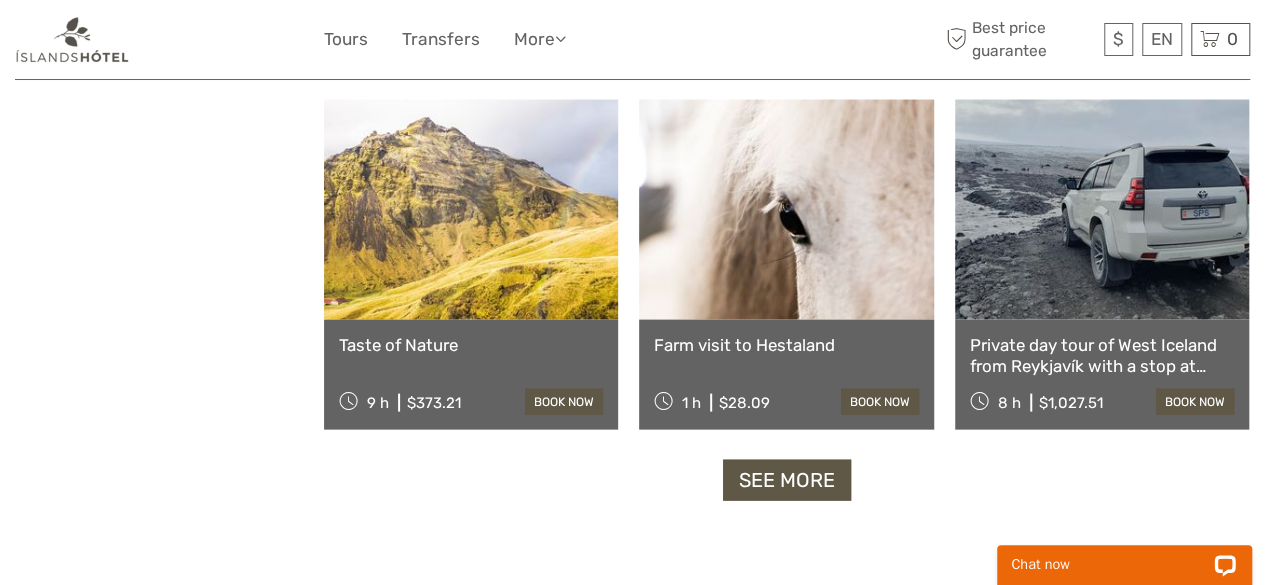 click on "See more" at bounding box center (787, 480) 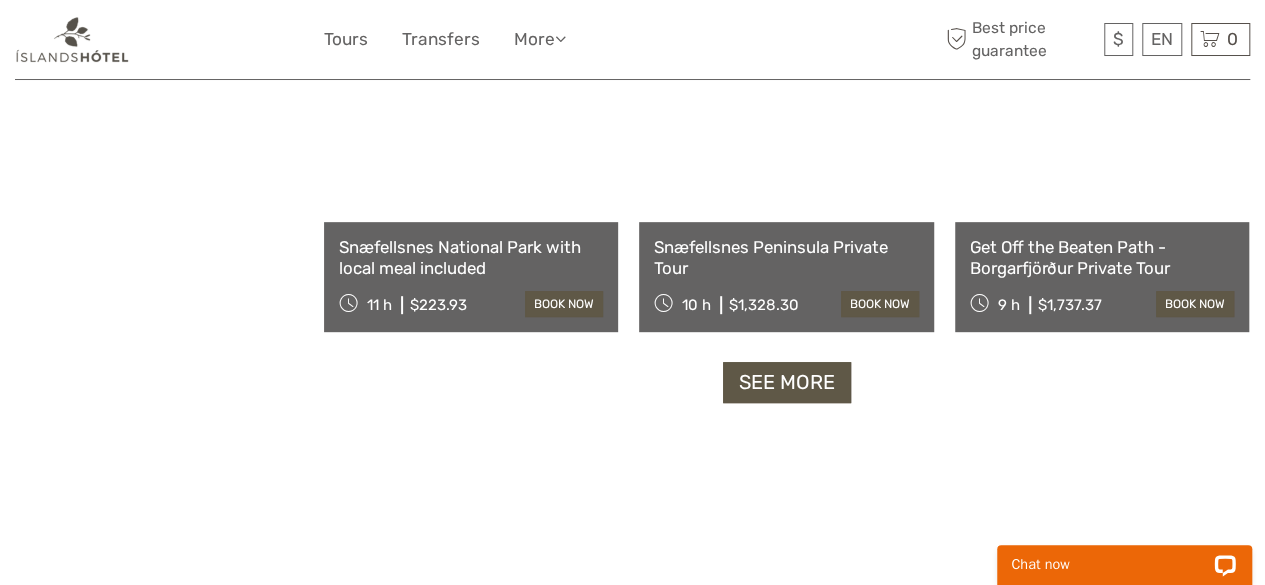 scroll, scrollTop: 4183, scrollLeft: 0, axis: vertical 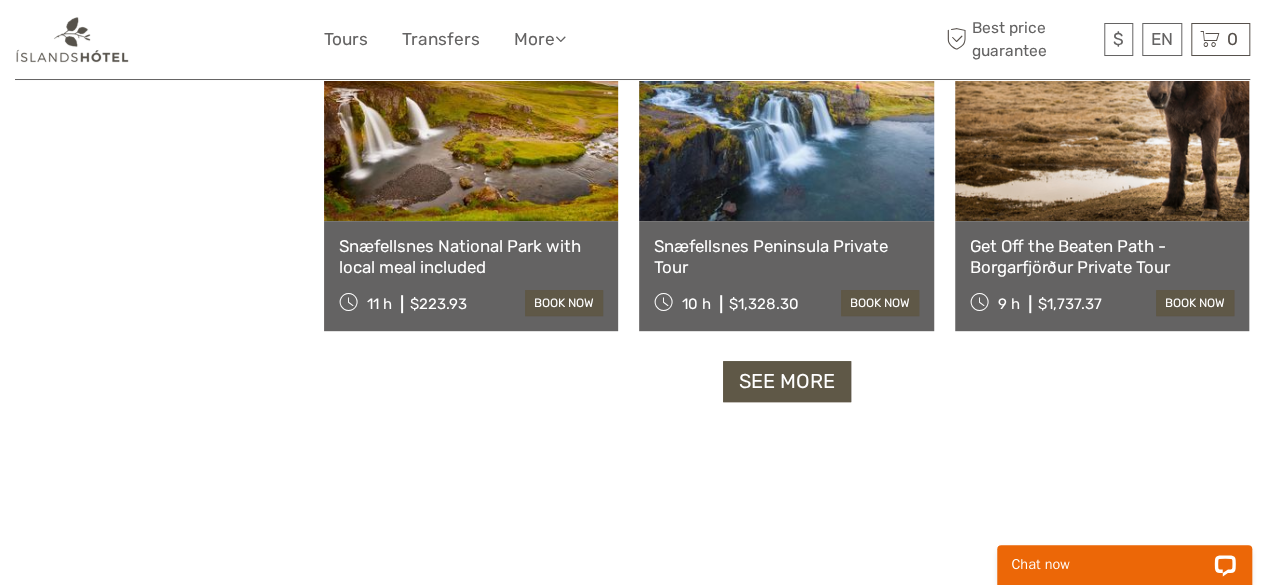 click on "See more" at bounding box center [787, 381] 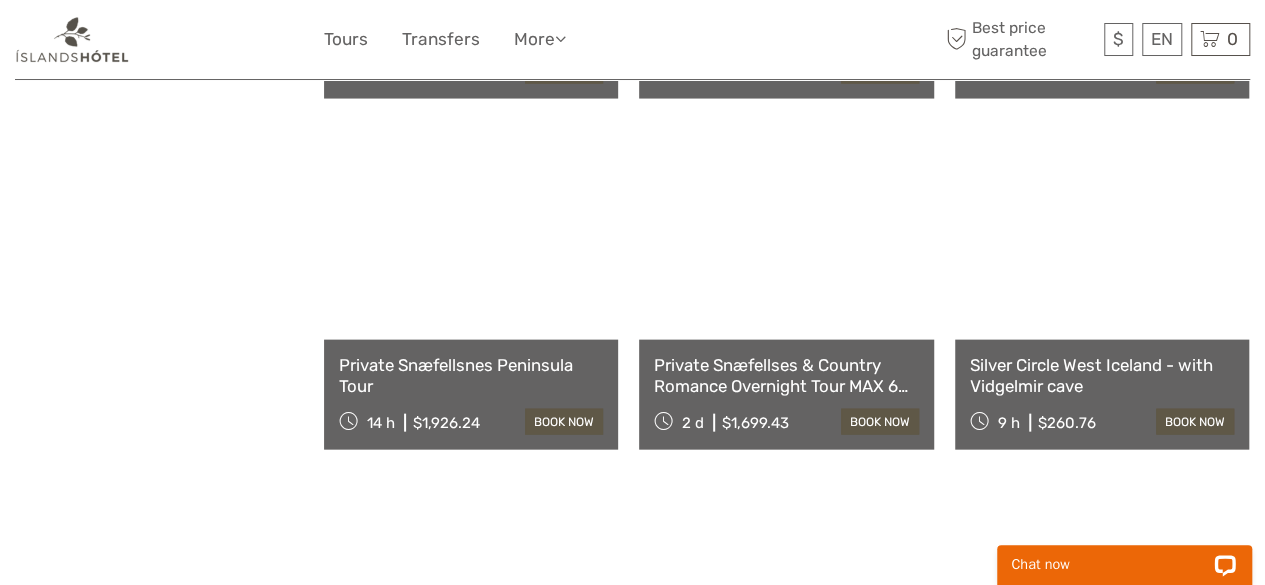 scroll, scrollTop: 5821, scrollLeft: 0, axis: vertical 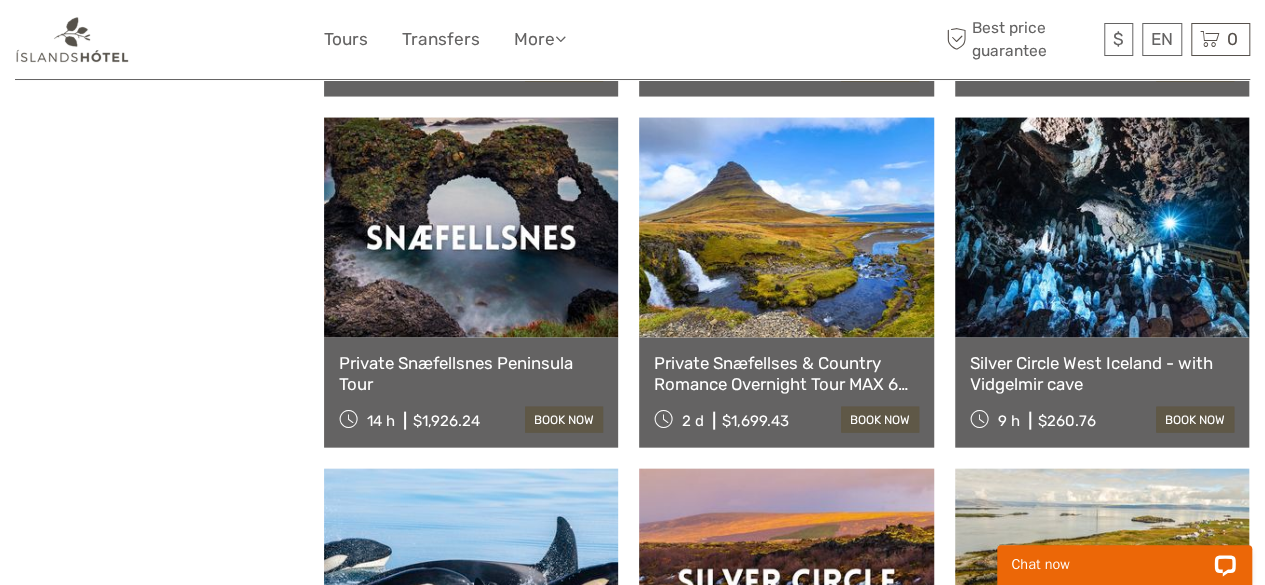 click at bounding box center [1102, 228] 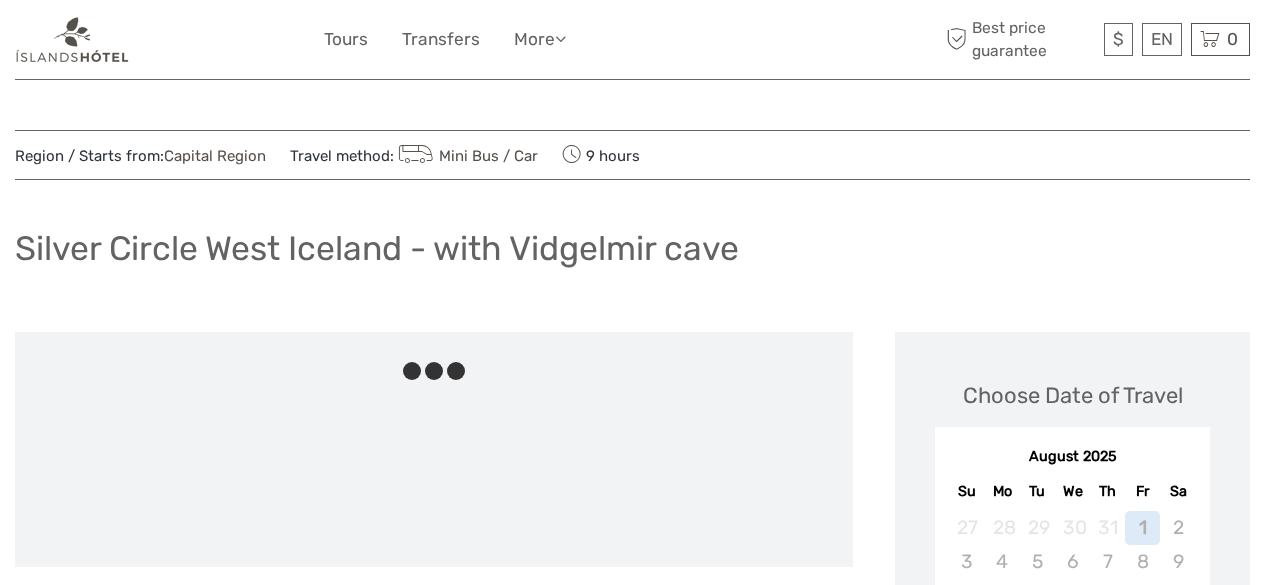 scroll, scrollTop: 0, scrollLeft: 0, axis: both 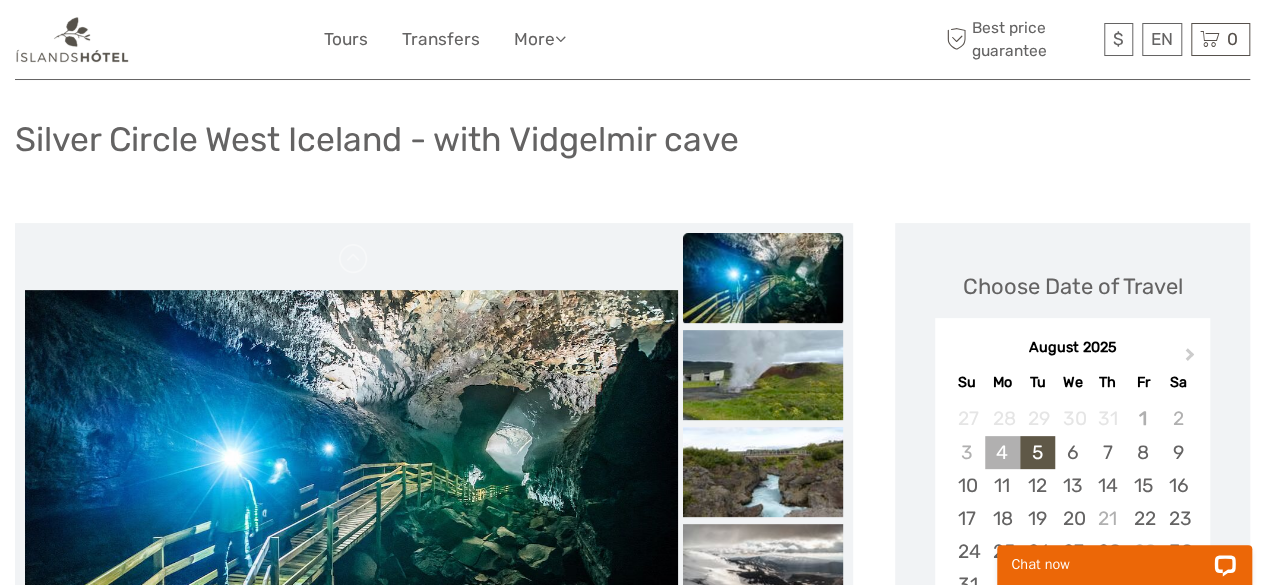 click on "4" at bounding box center [1002, 452] 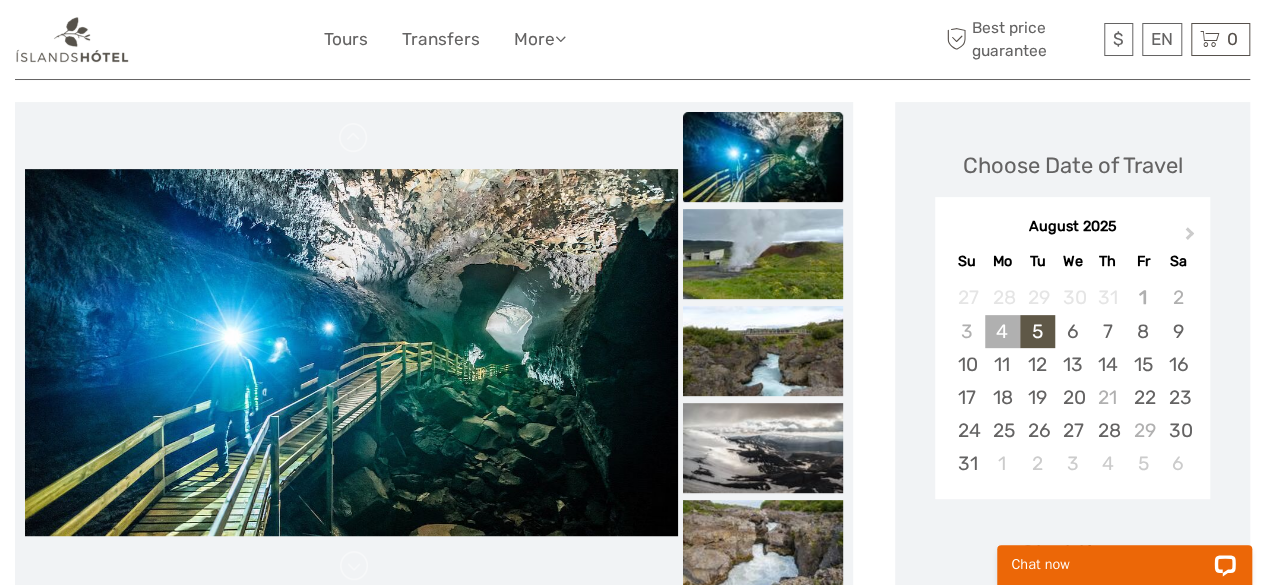 scroll, scrollTop: 237, scrollLeft: 0, axis: vertical 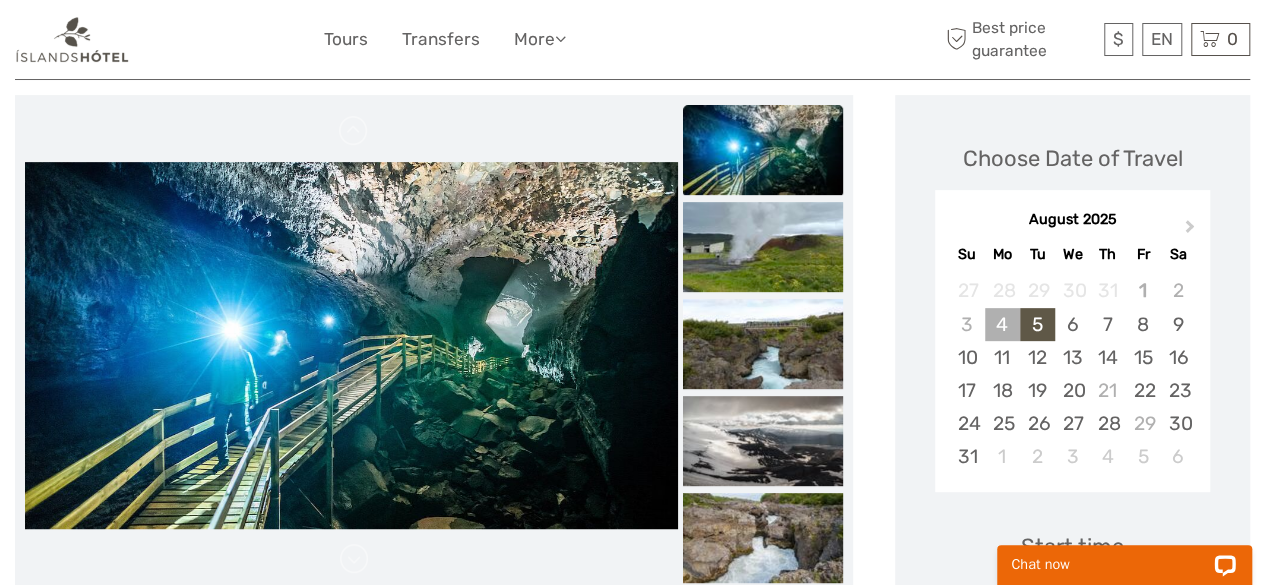 click on "4" at bounding box center (1002, 324) 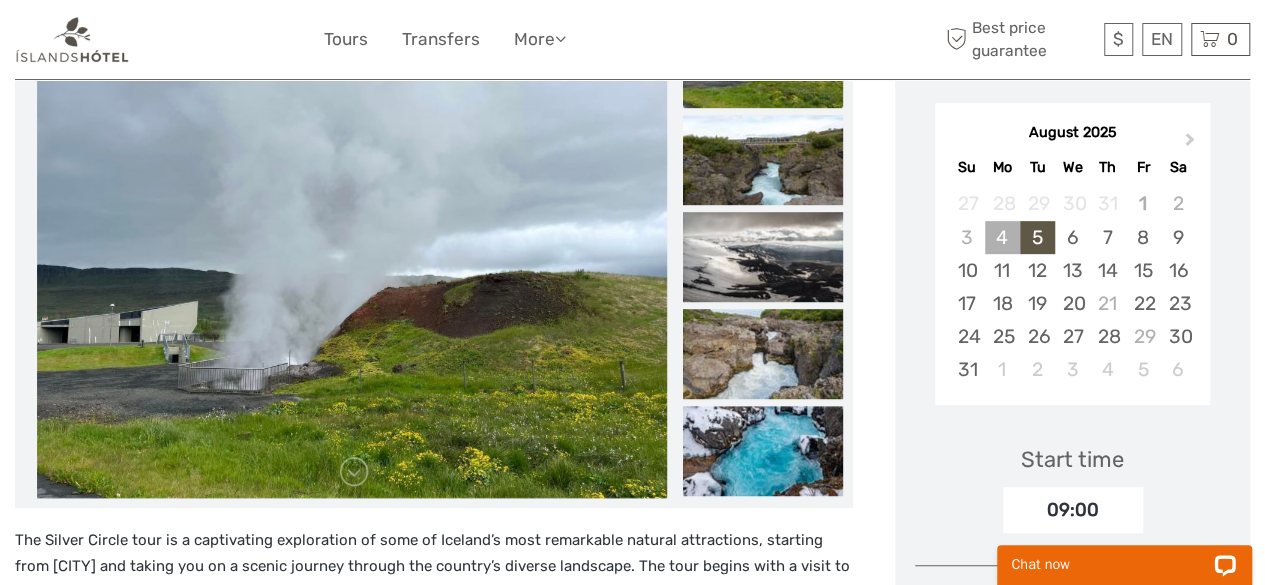 scroll, scrollTop: 328, scrollLeft: 0, axis: vertical 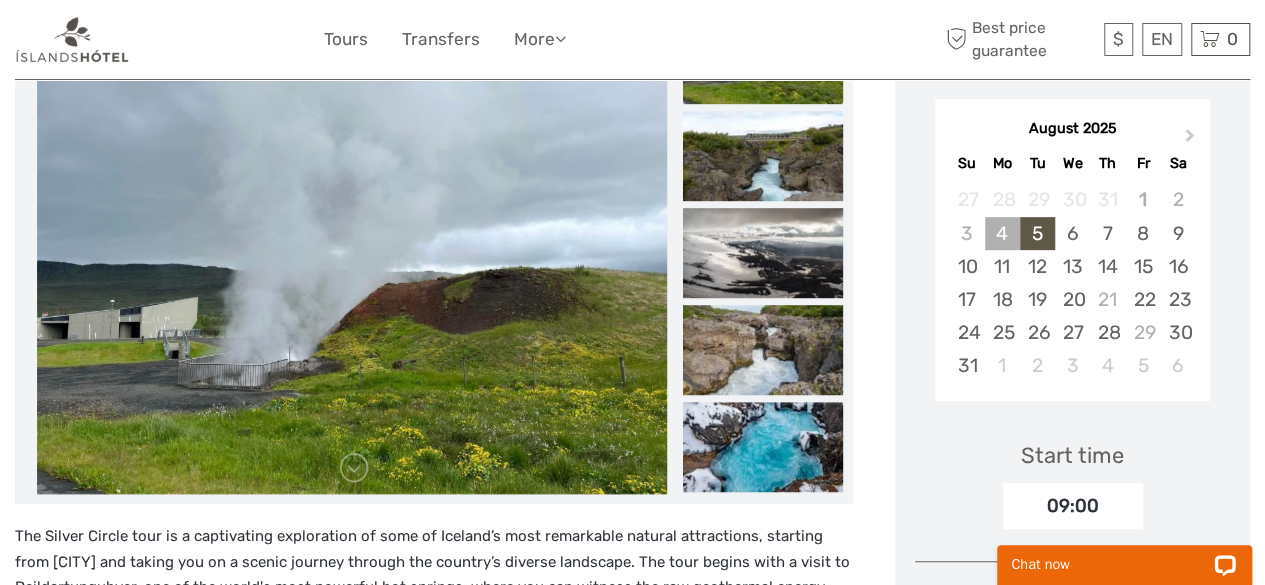 click on "Next Month" at bounding box center (1190, 139) 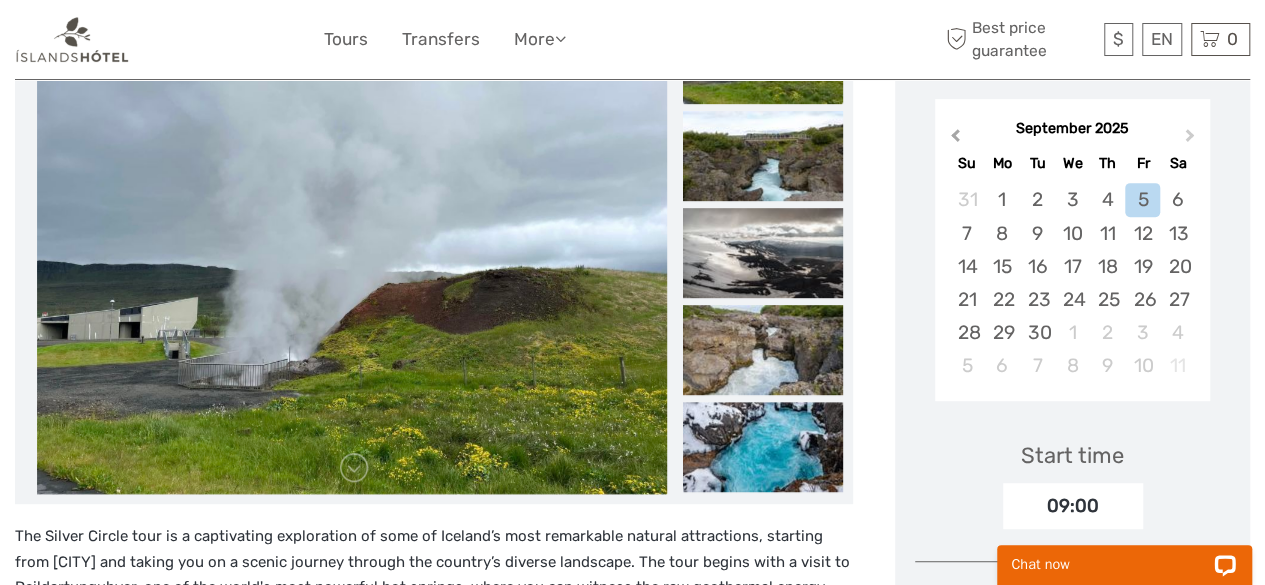 click on "Previous Month" at bounding box center [955, 139] 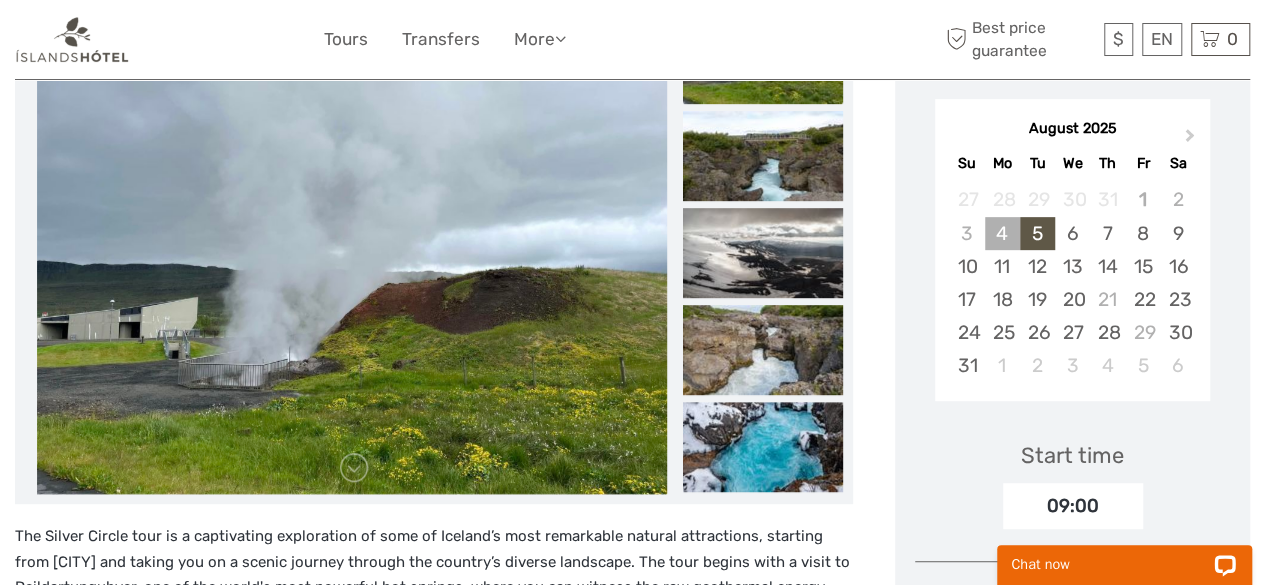 click on "4" at bounding box center (1002, 233) 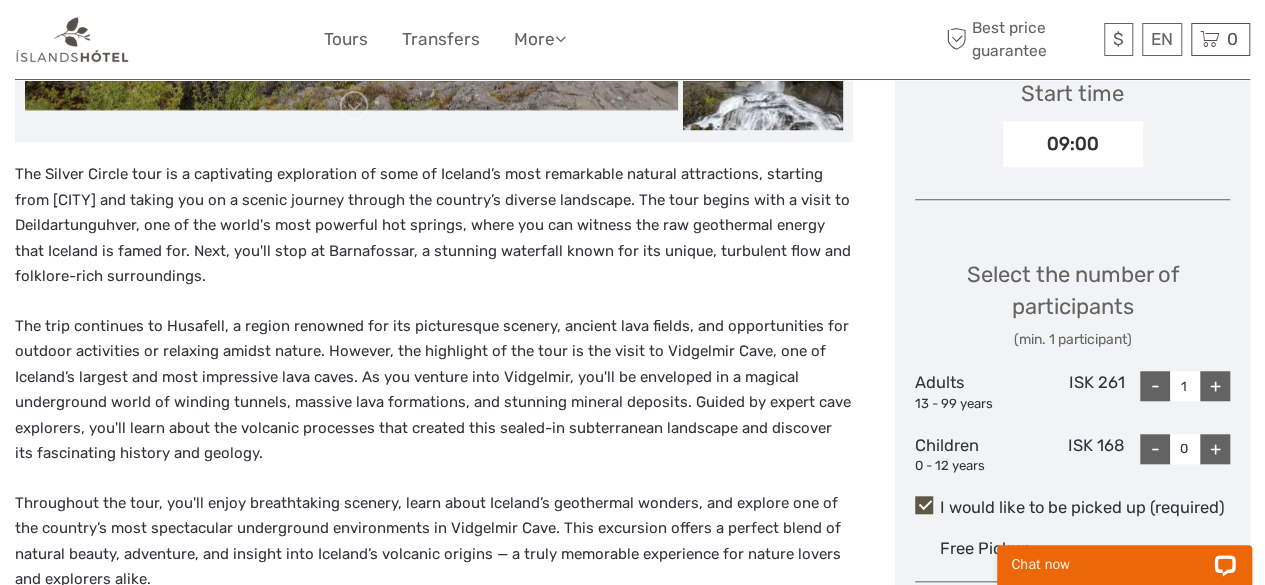scroll, scrollTop: 696, scrollLeft: 0, axis: vertical 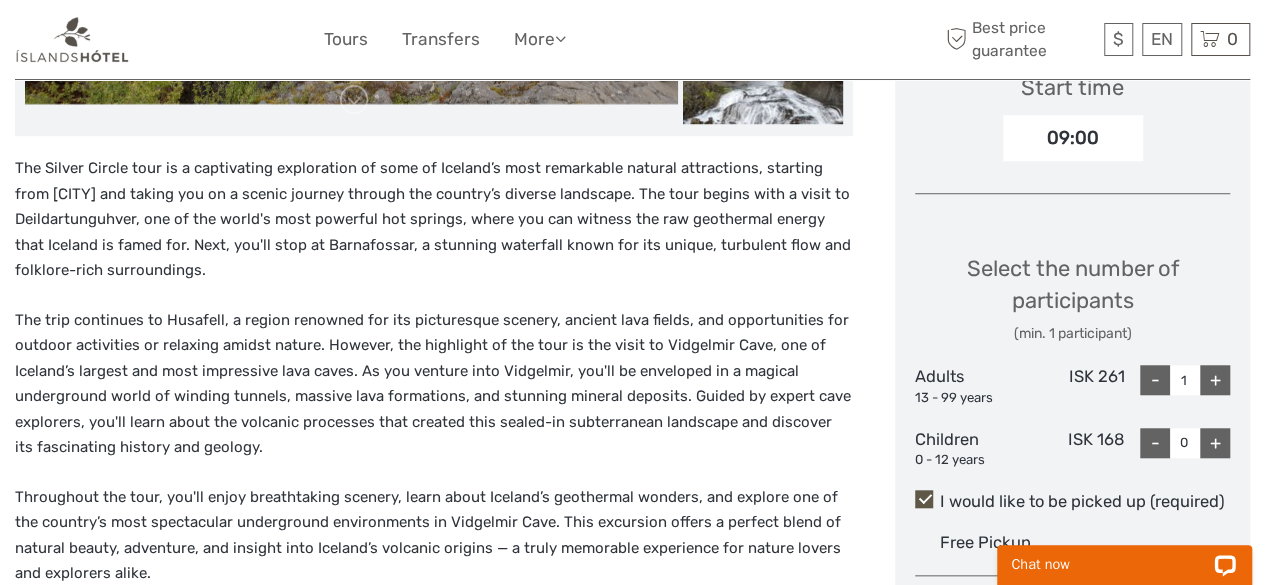 click on "+" at bounding box center (1215, 380) 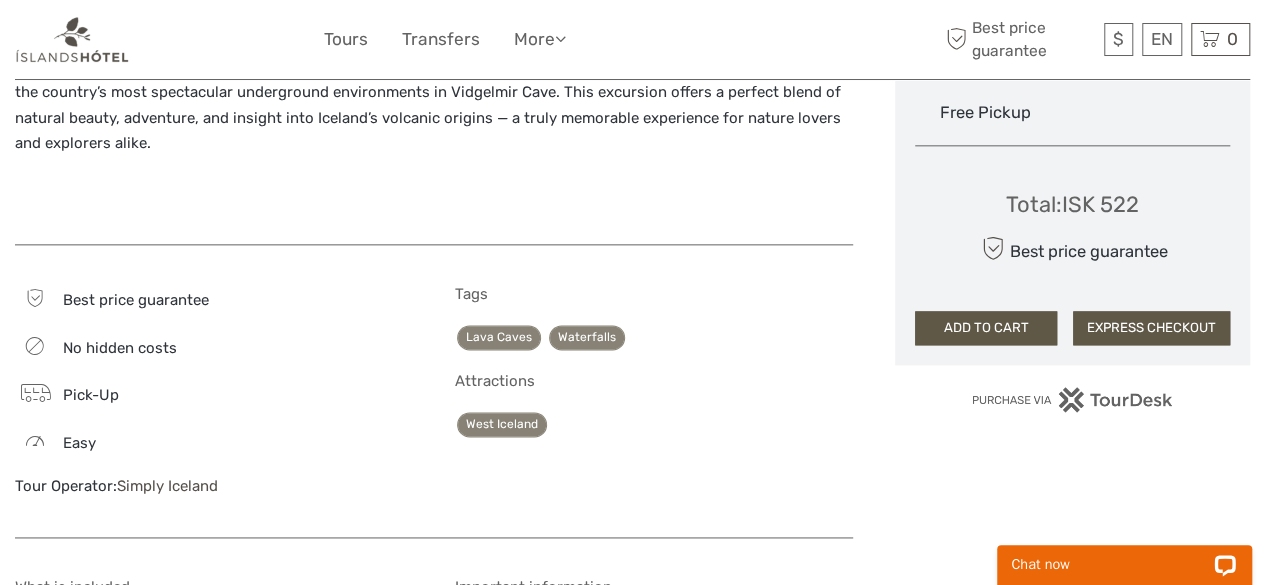 scroll, scrollTop: 1136, scrollLeft: 0, axis: vertical 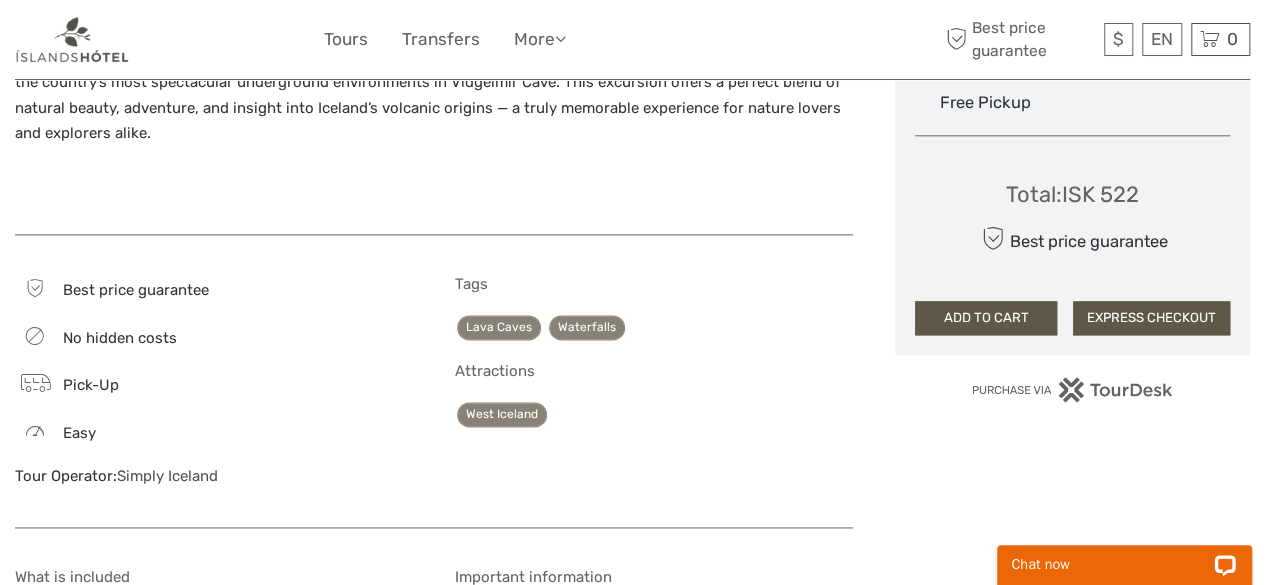click on "EXPRESS CHECKOUT" at bounding box center (1151, 318) 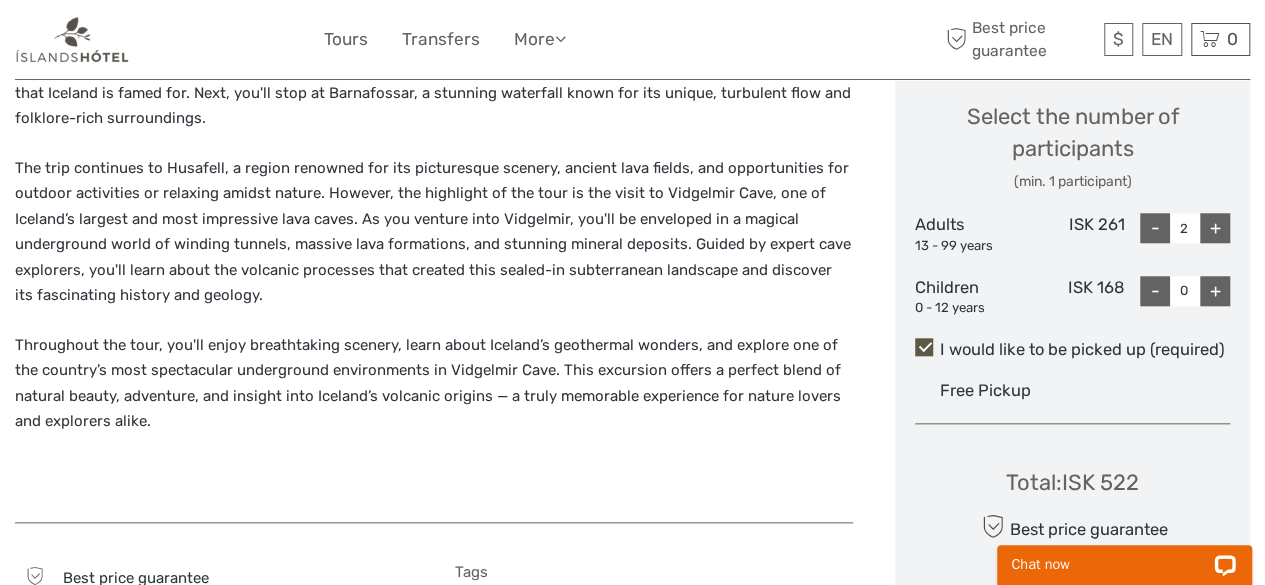 scroll, scrollTop: 842, scrollLeft: 0, axis: vertical 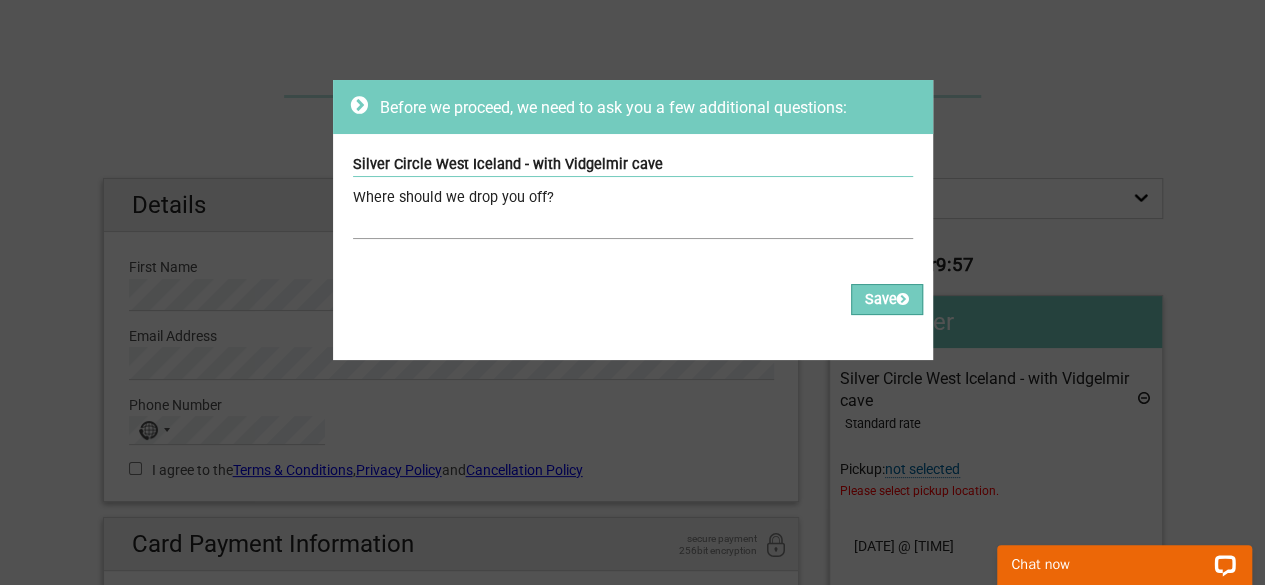 click at bounding box center [633, 224] 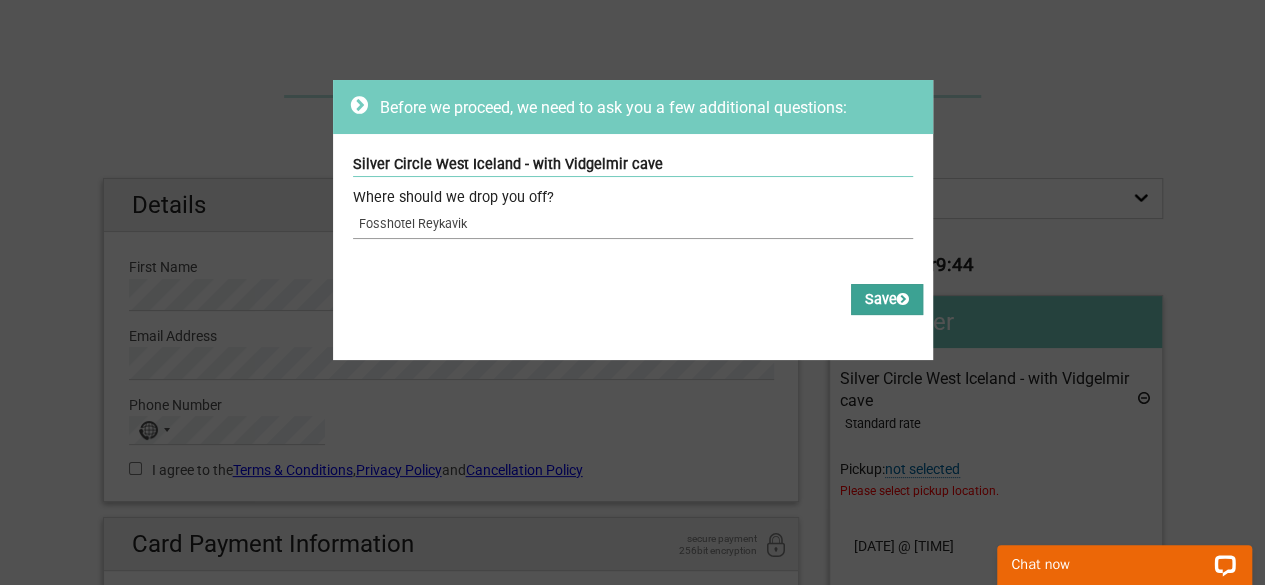 type on "Fosshotel Reykavik" 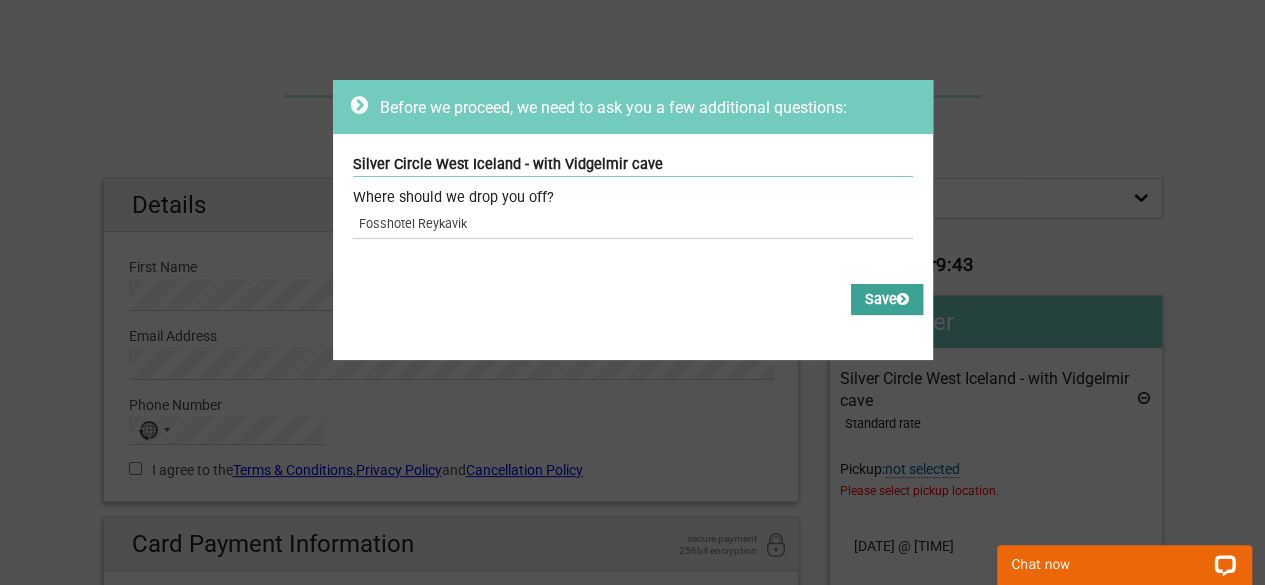 click on "Save" at bounding box center (887, 299) 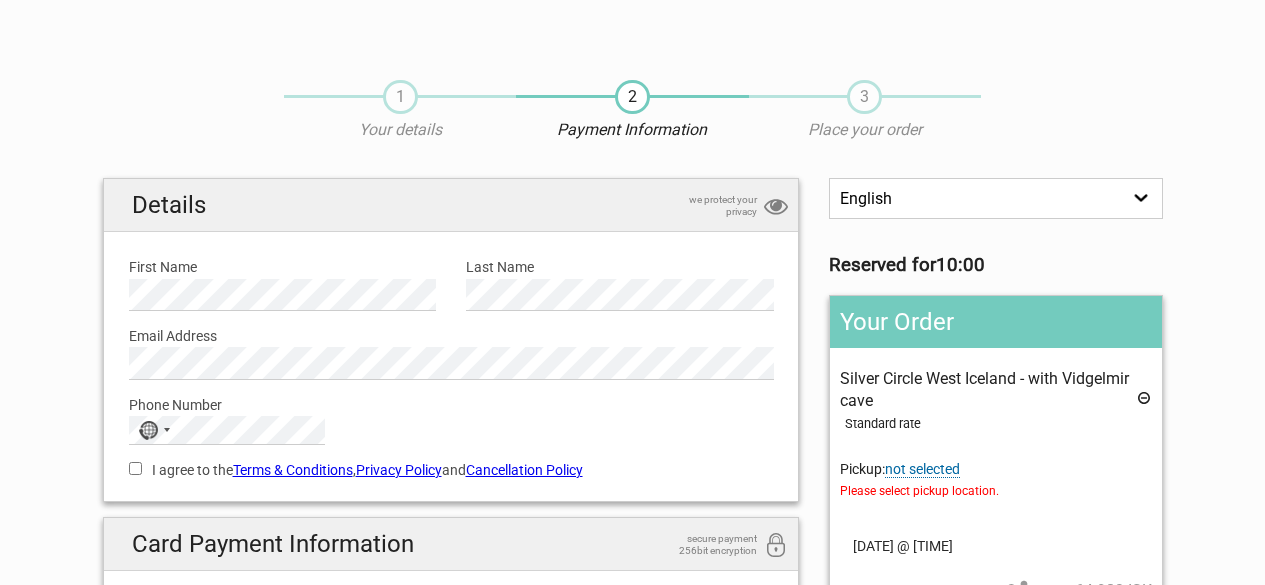scroll, scrollTop: 0, scrollLeft: 0, axis: both 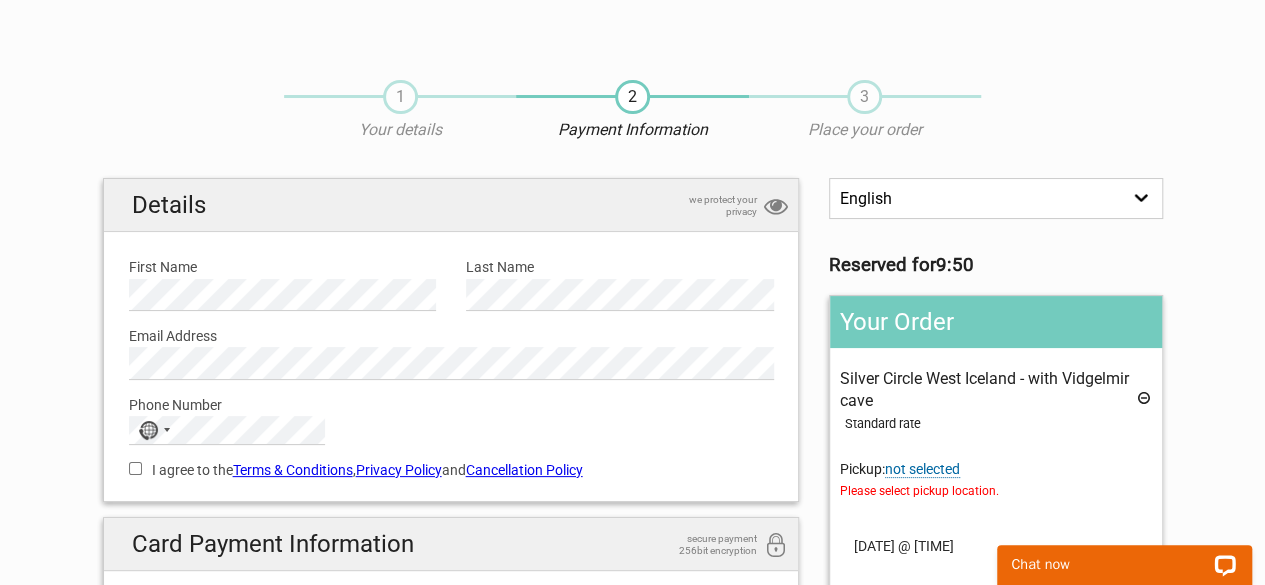 click on "1" at bounding box center (400, 97) 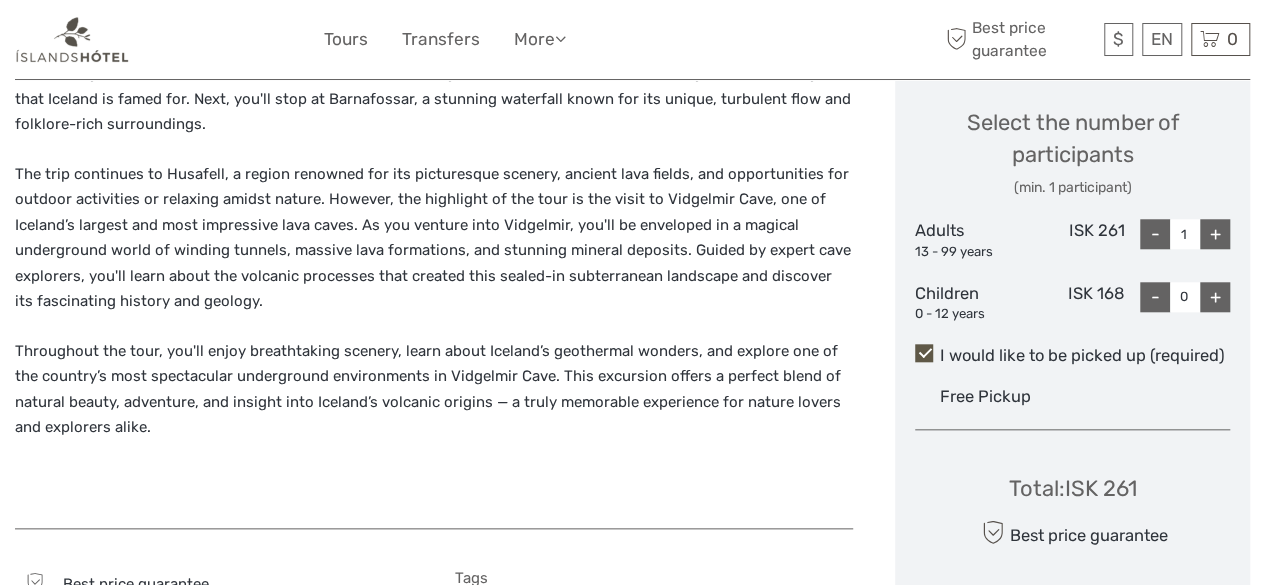 scroll, scrollTop: 788, scrollLeft: 0, axis: vertical 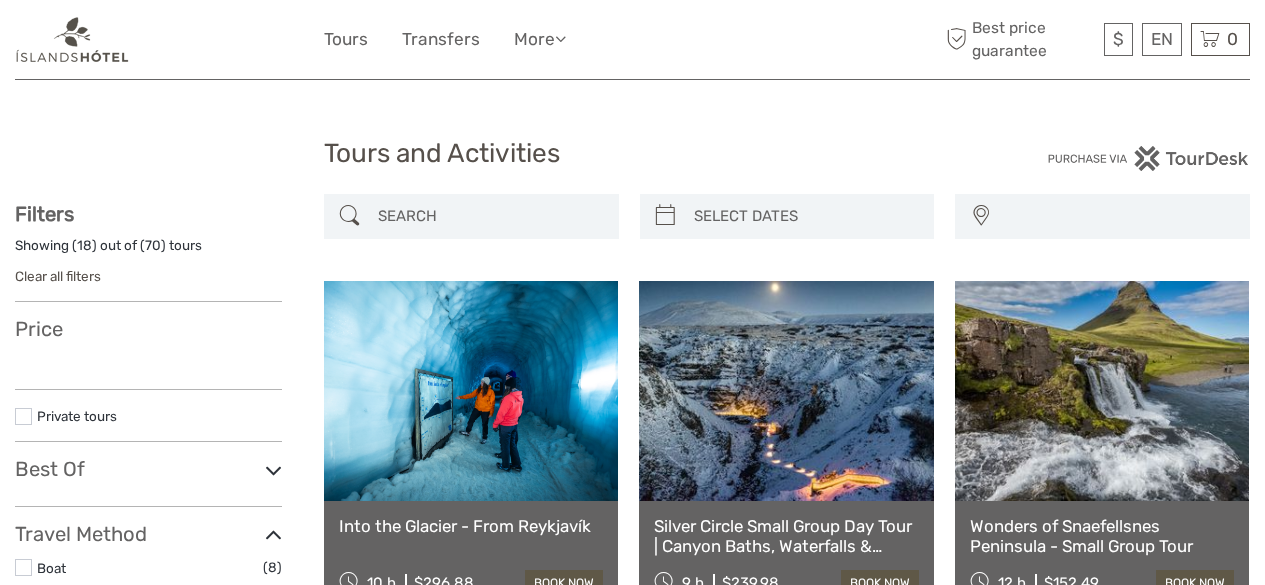 select 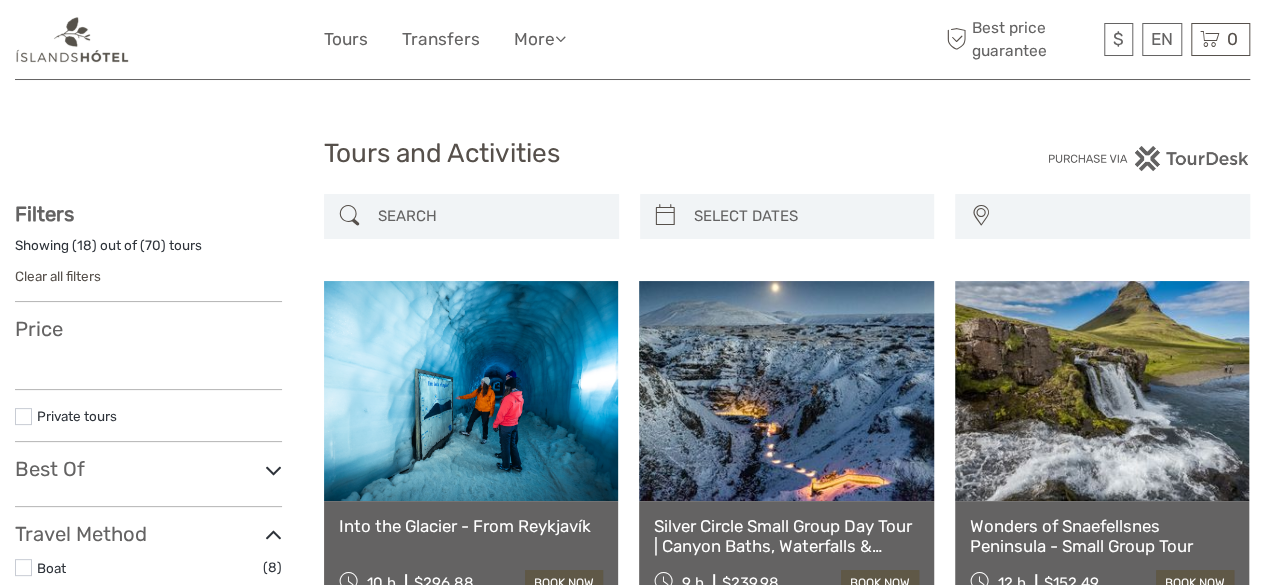 select 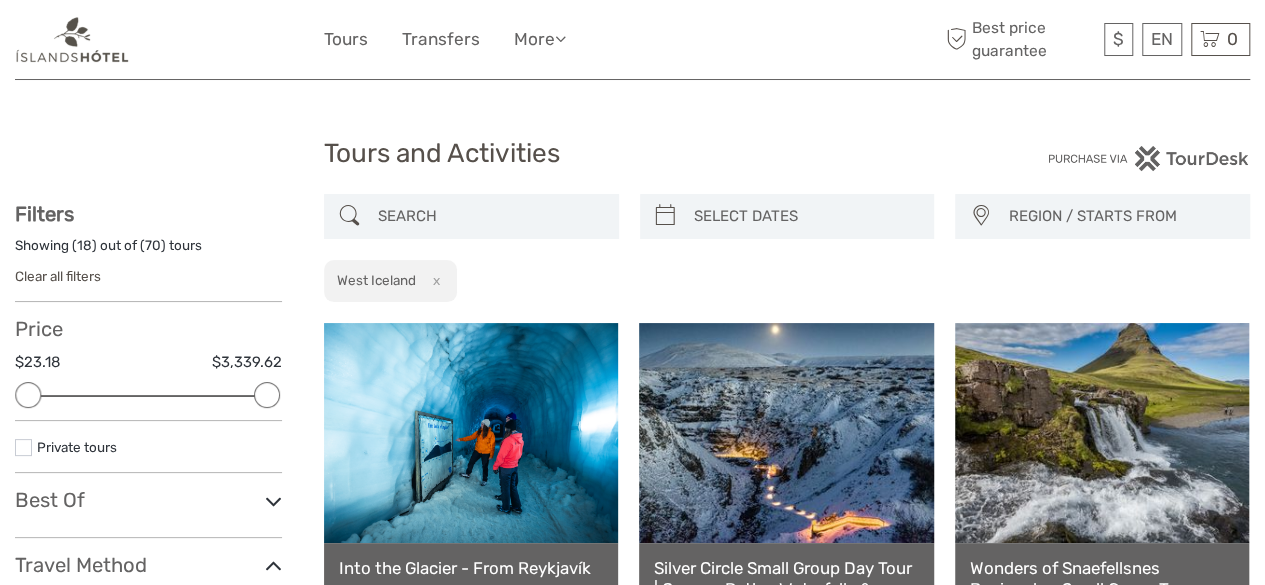 scroll, scrollTop: 2497, scrollLeft: 0, axis: vertical 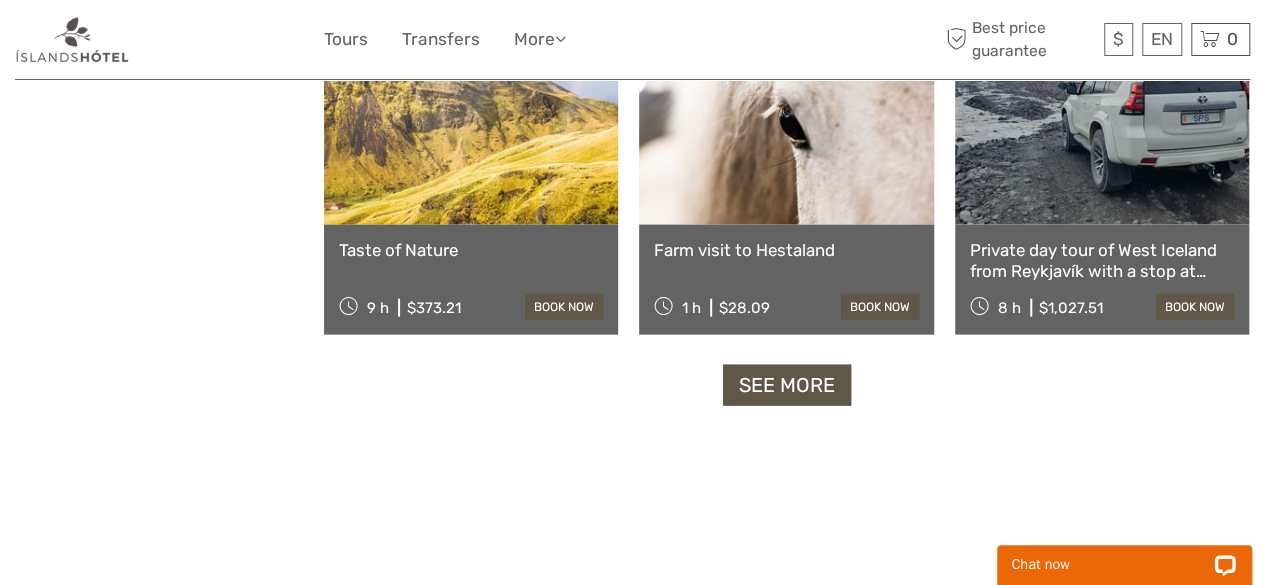 click on "See more" at bounding box center [787, 385] 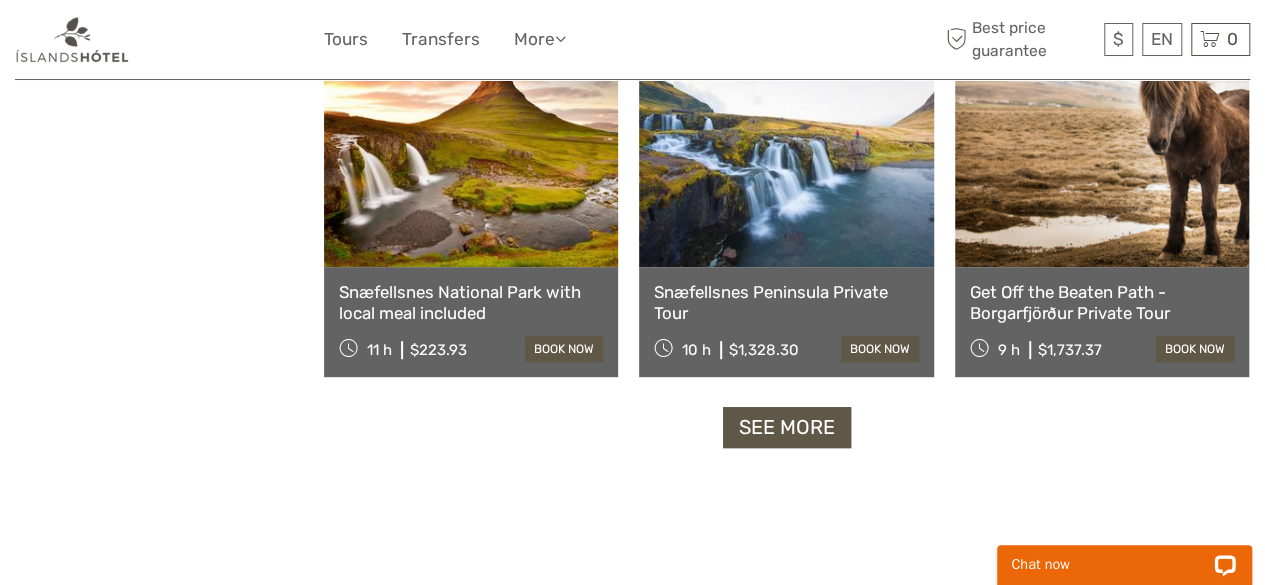 scroll, scrollTop: 4143, scrollLeft: 0, axis: vertical 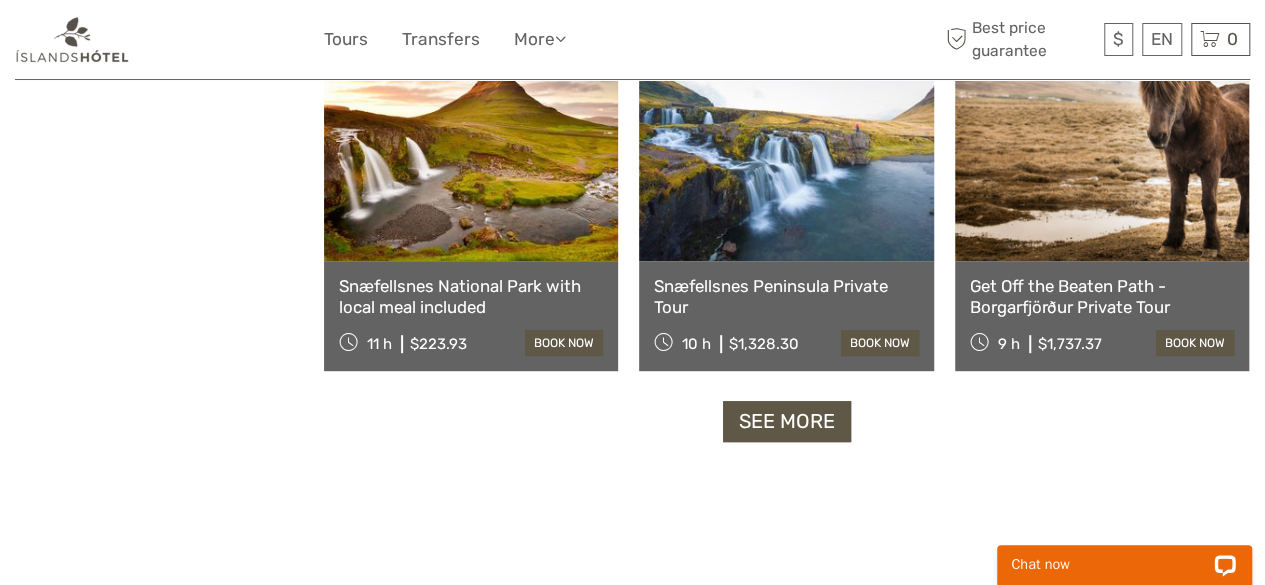 click on "See more" at bounding box center [787, 421] 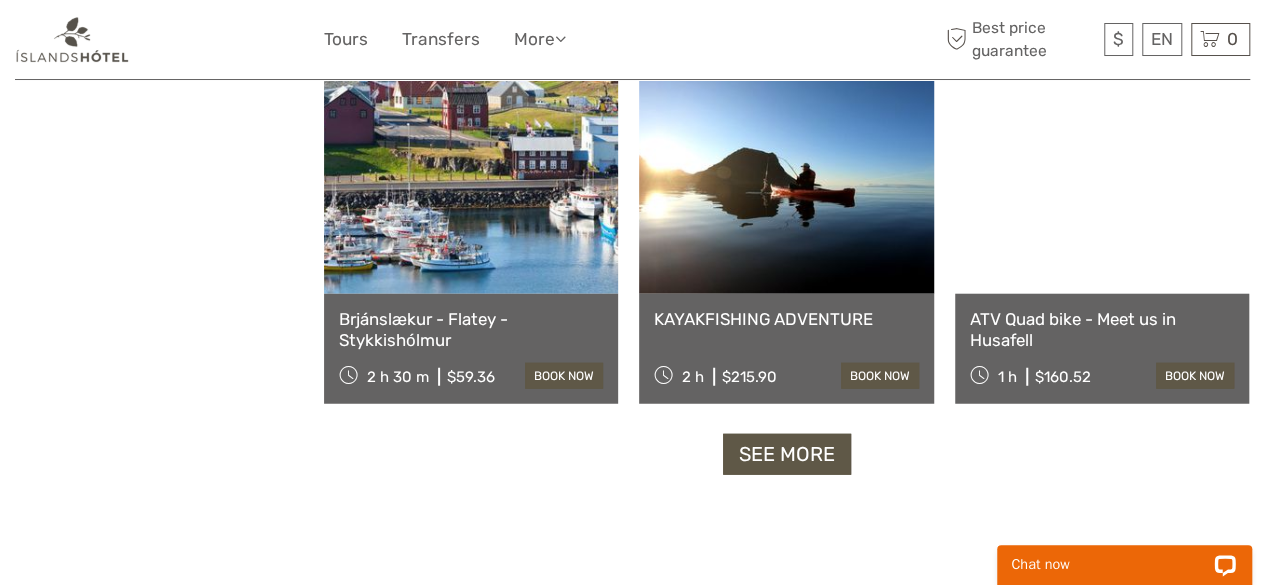 scroll, scrollTop: 6221, scrollLeft: 0, axis: vertical 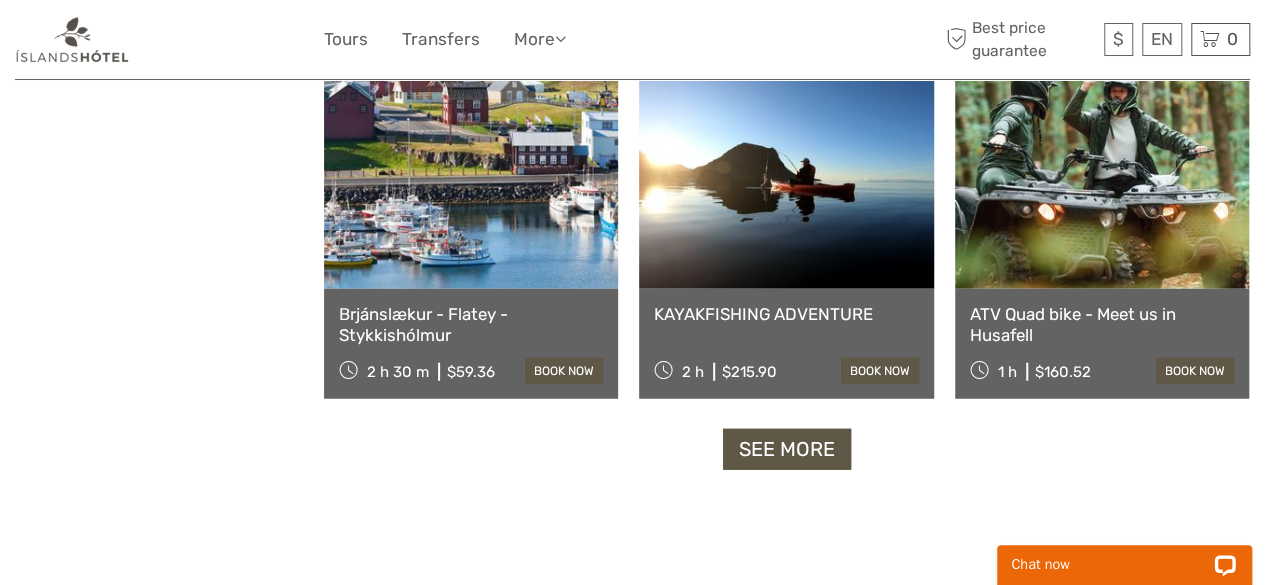 click on "See more" at bounding box center [787, 449] 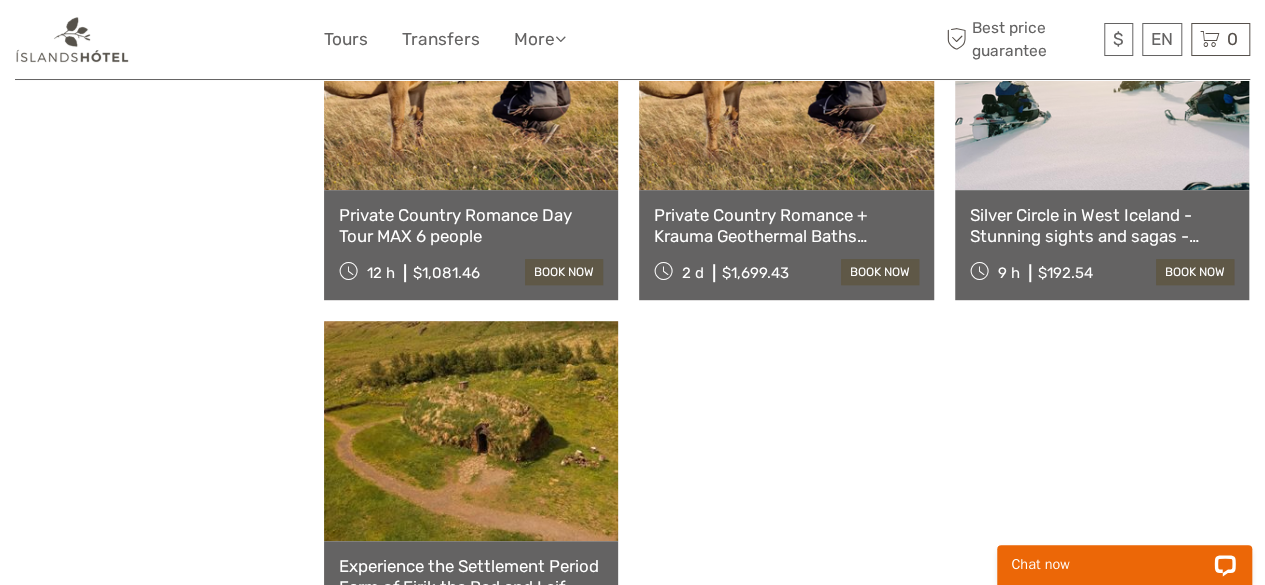 scroll, scrollTop: 8073, scrollLeft: 0, axis: vertical 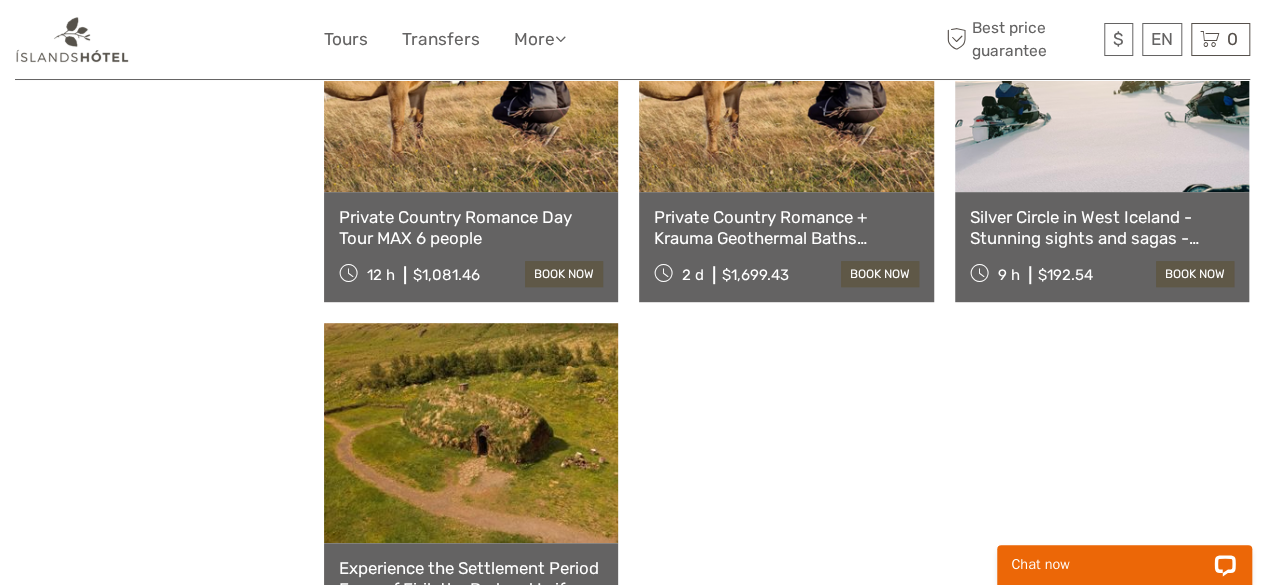 click on "Silver Circle in West Iceland - Stunning sights and sagas - Optional activities, including snowmobiling
9 h
$192.54
book now" at bounding box center (1102, 247) 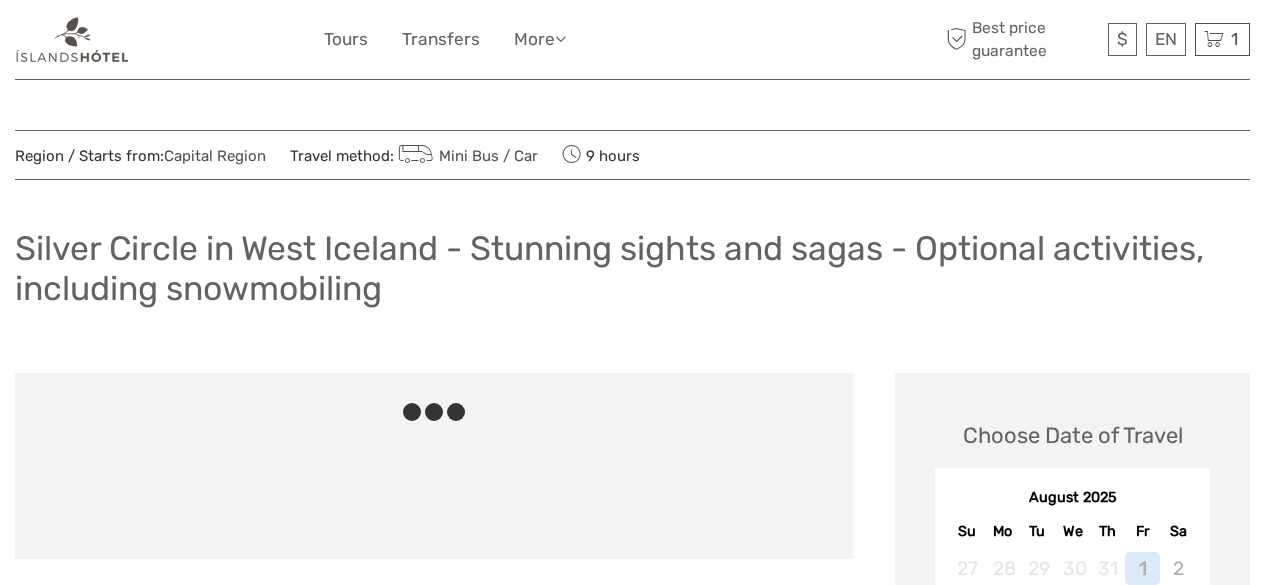 scroll, scrollTop: 0, scrollLeft: 0, axis: both 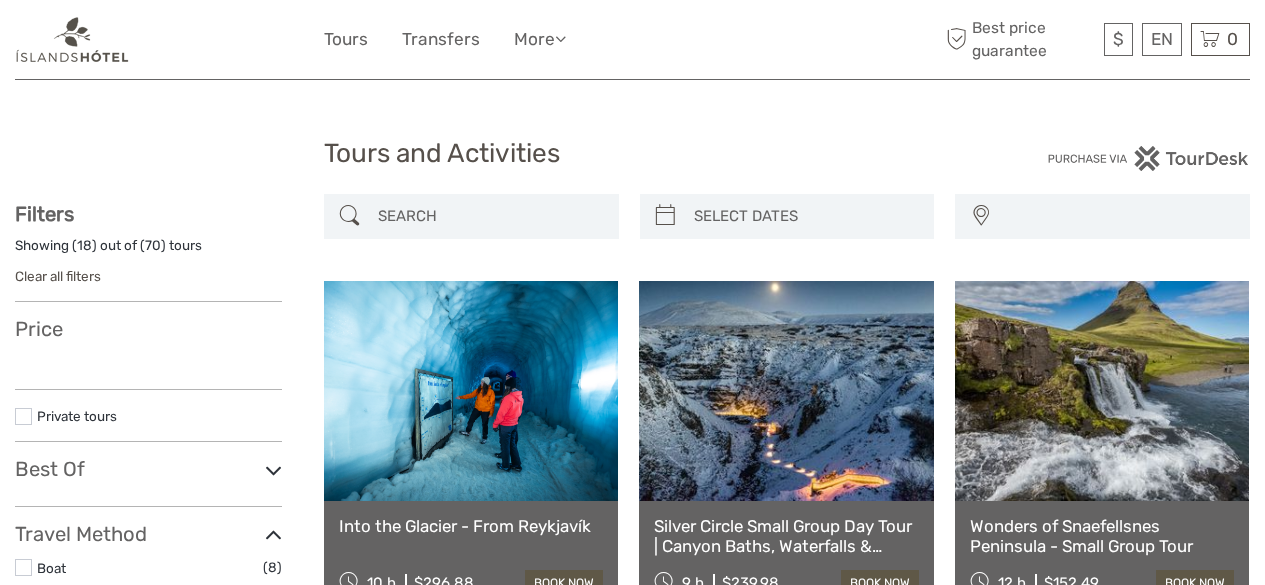 select 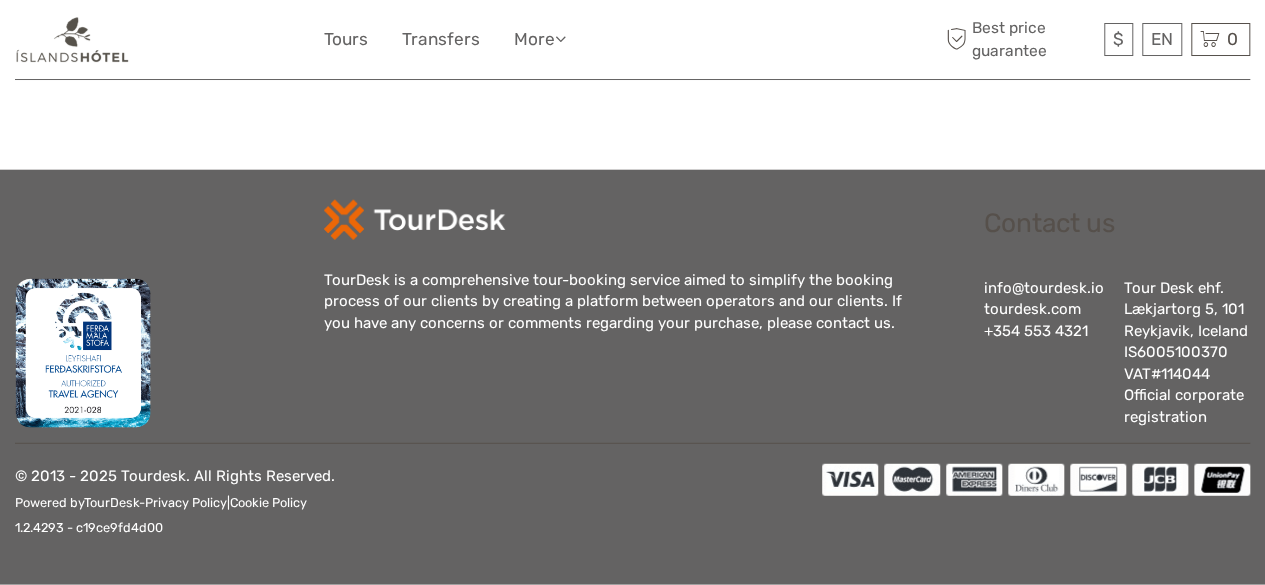 select 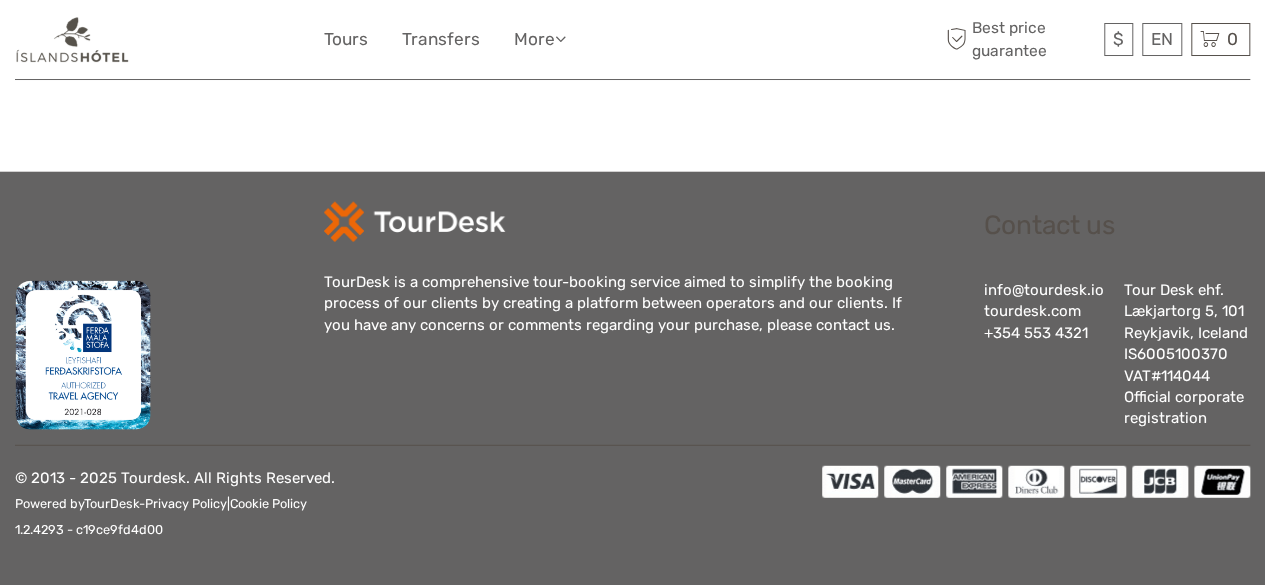 scroll, scrollTop: 0, scrollLeft: 0, axis: both 